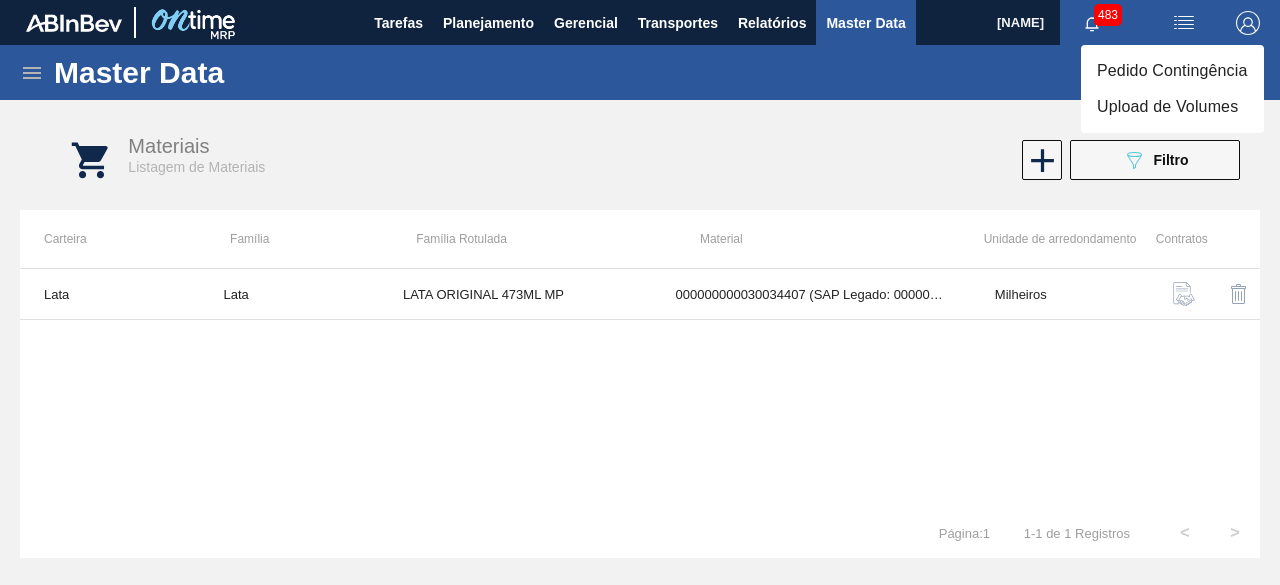 scroll, scrollTop: 0, scrollLeft: 0, axis: both 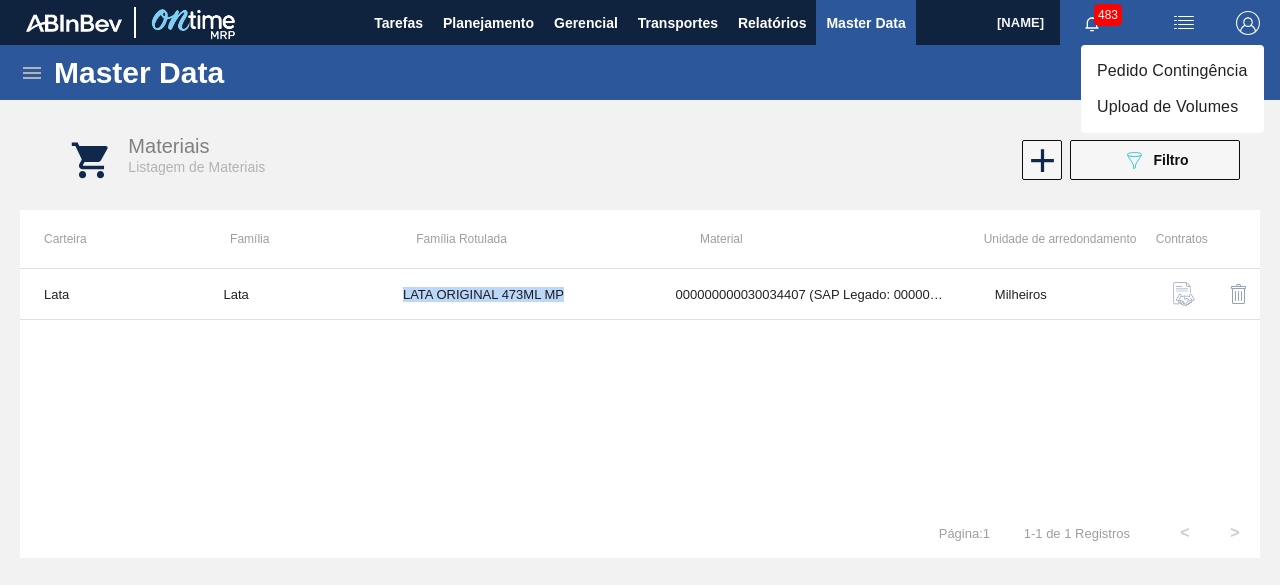 click on "Upload de Volumes" at bounding box center (1172, 107) 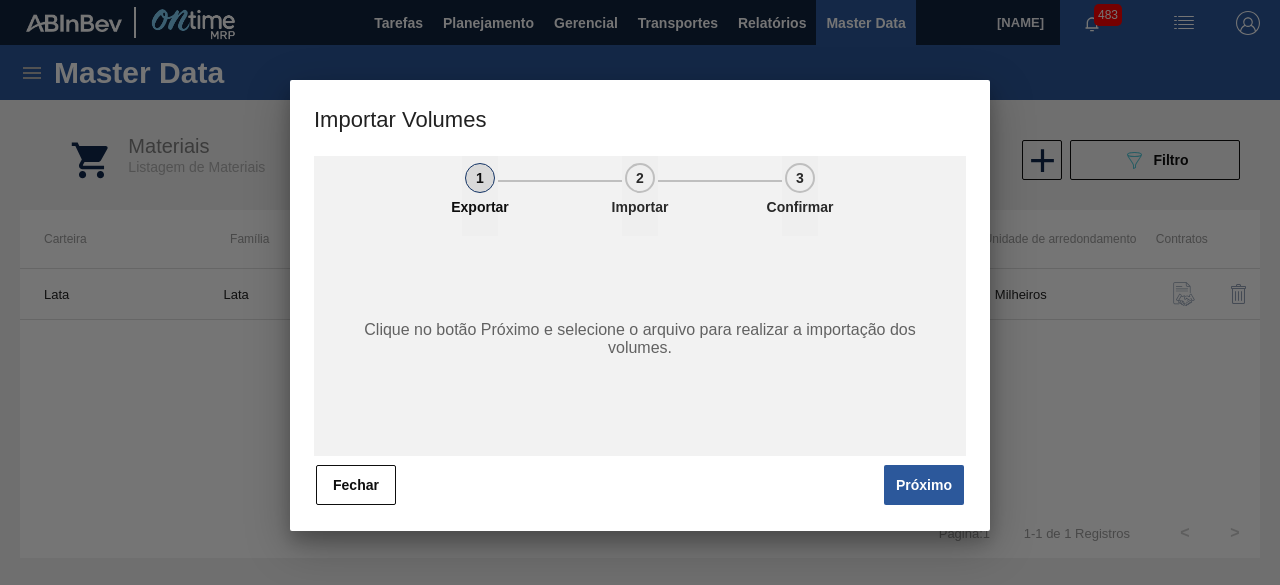drag, startPoint x: 916, startPoint y: 485, endPoint x: 900, endPoint y: 452, distance: 36.67424 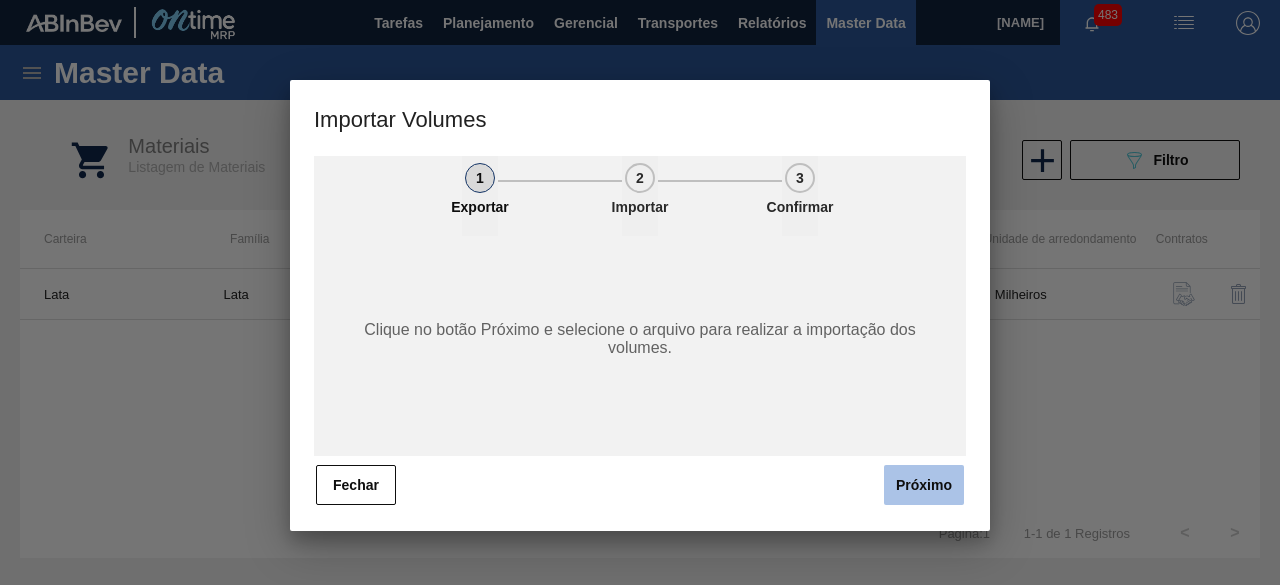 click on "Próximo" at bounding box center (924, 485) 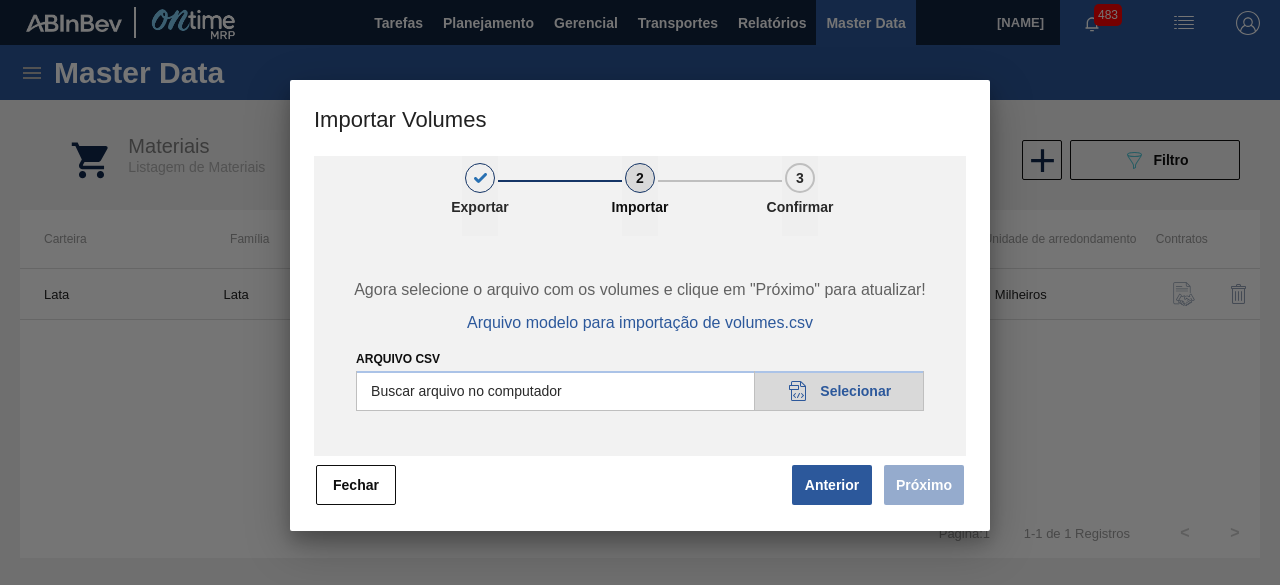 click on "Arquivo csv" at bounding box center [640, 391] 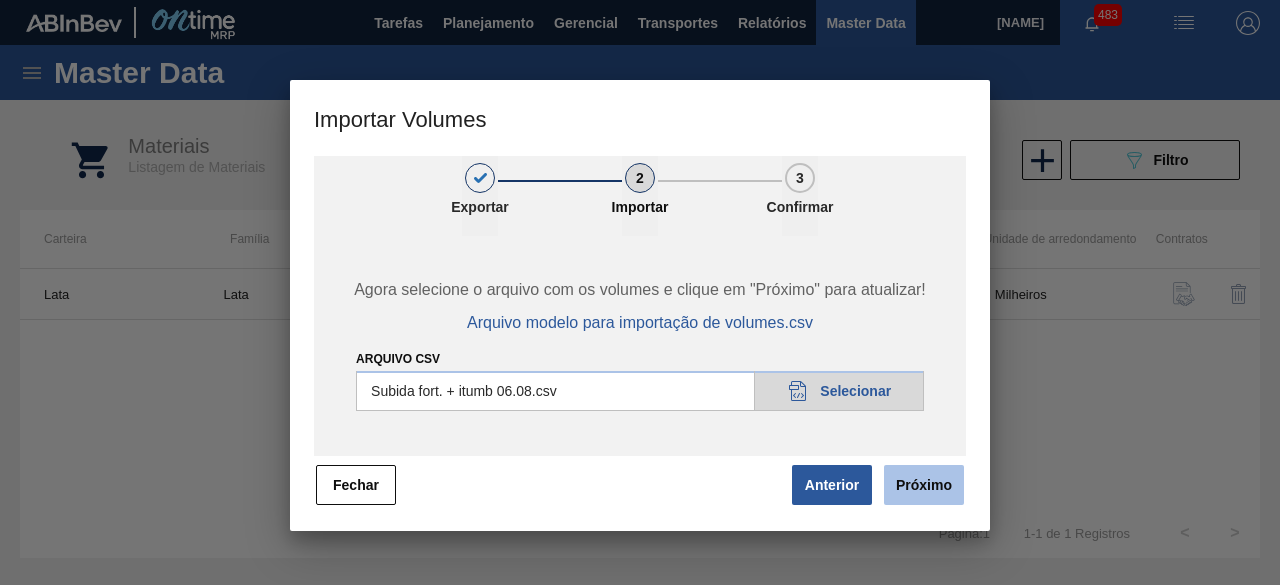 click on "Próximo" at bounding box center (924, 485) 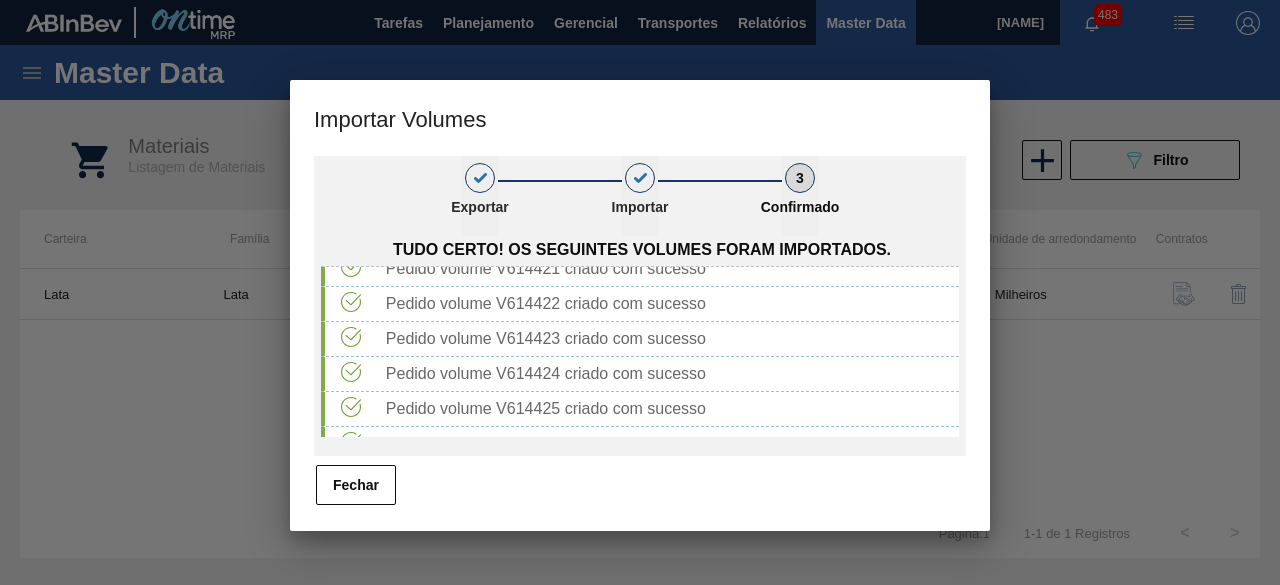 scroll, scrollTop: 1400, scrollLeft: 0, axis: vertical 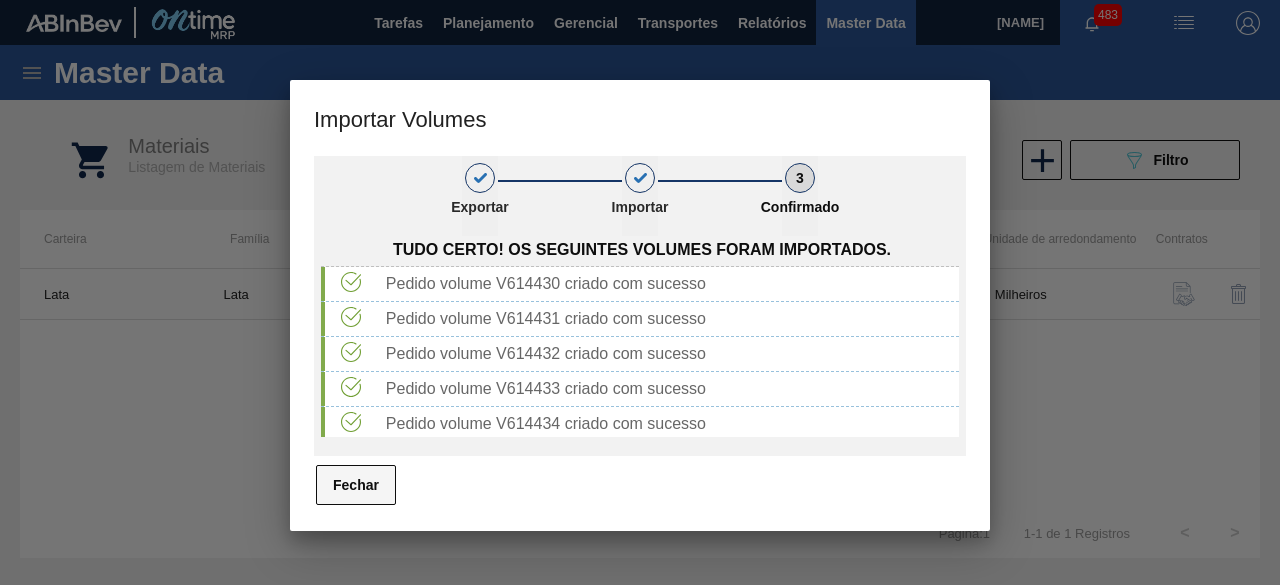 click on "Fechar" at bounding box center [356, 485] 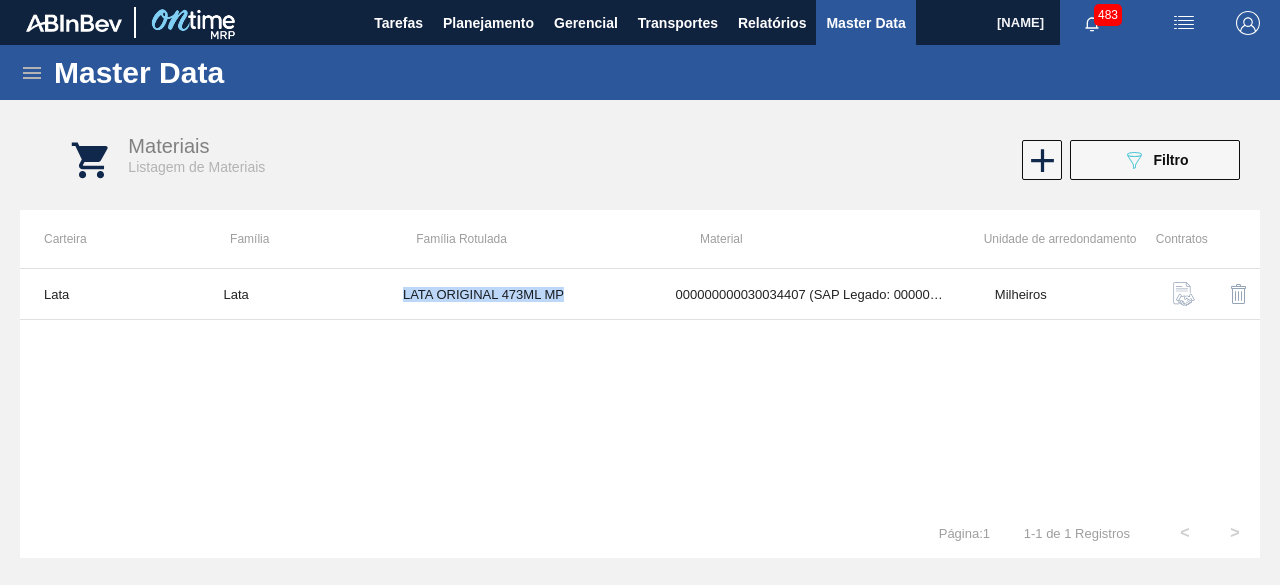 click at bounding box center [1184, 23] 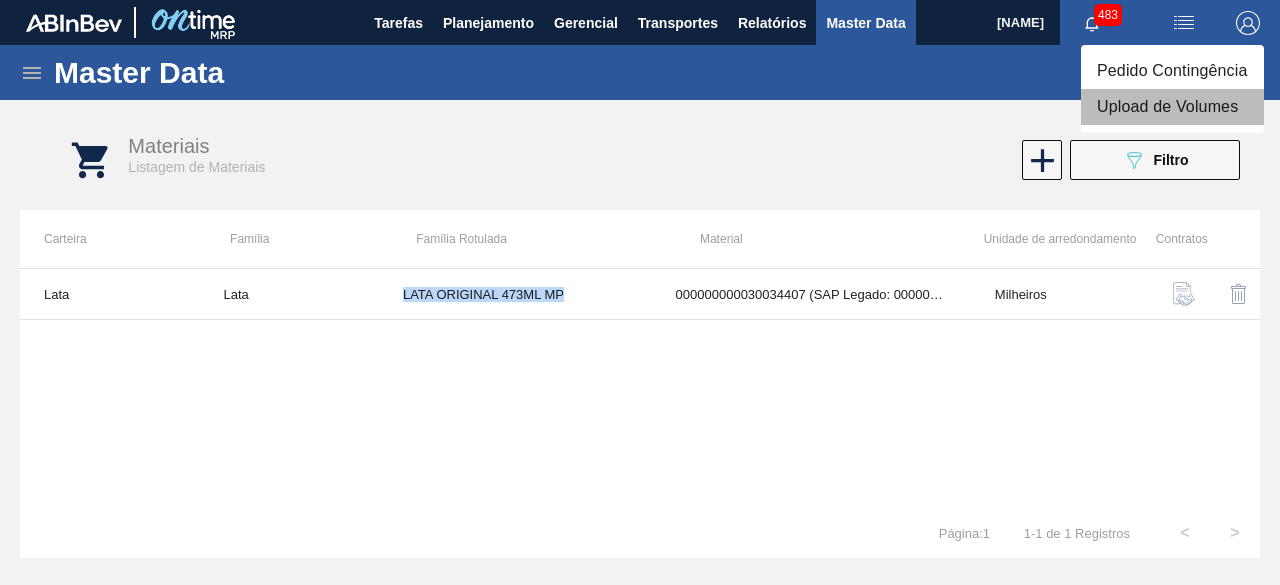 click on "Upload de Volumes" at bounding box center [1172, 107] 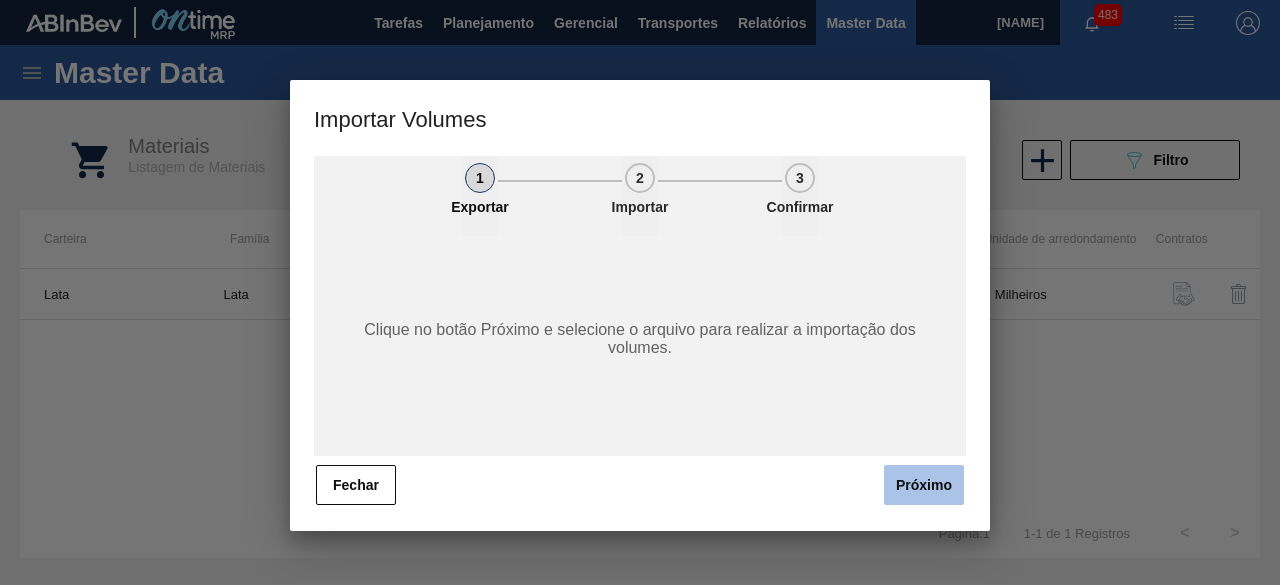 click on "Próximo" at bounding box center [924, 485] 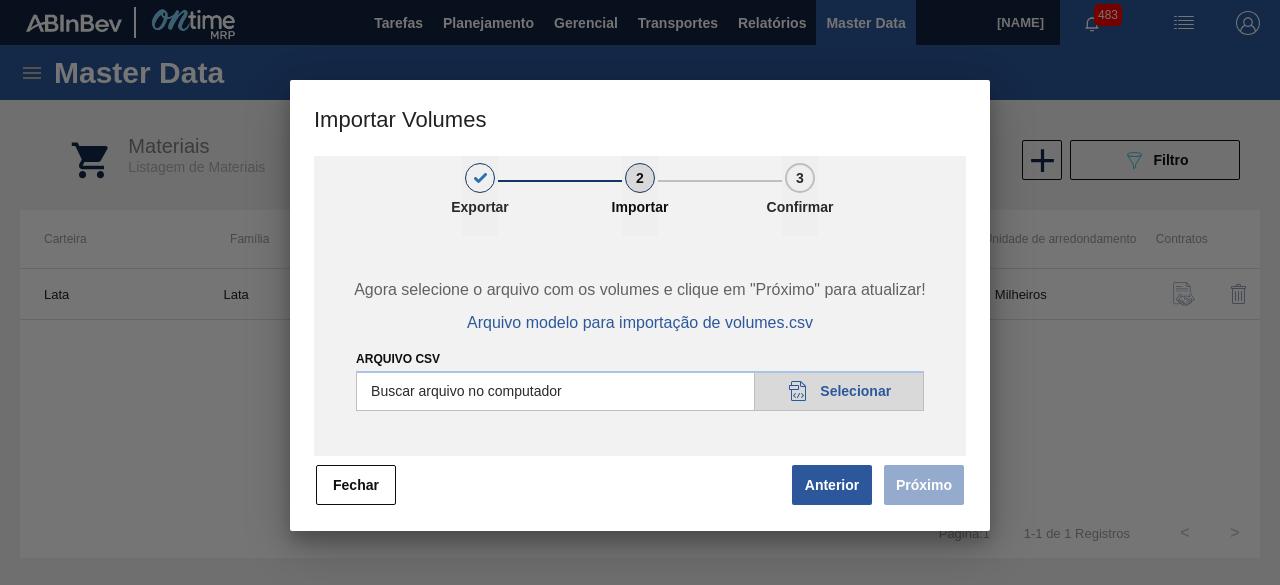 click on "Arquivo csv" at bounding box center [640, 391] 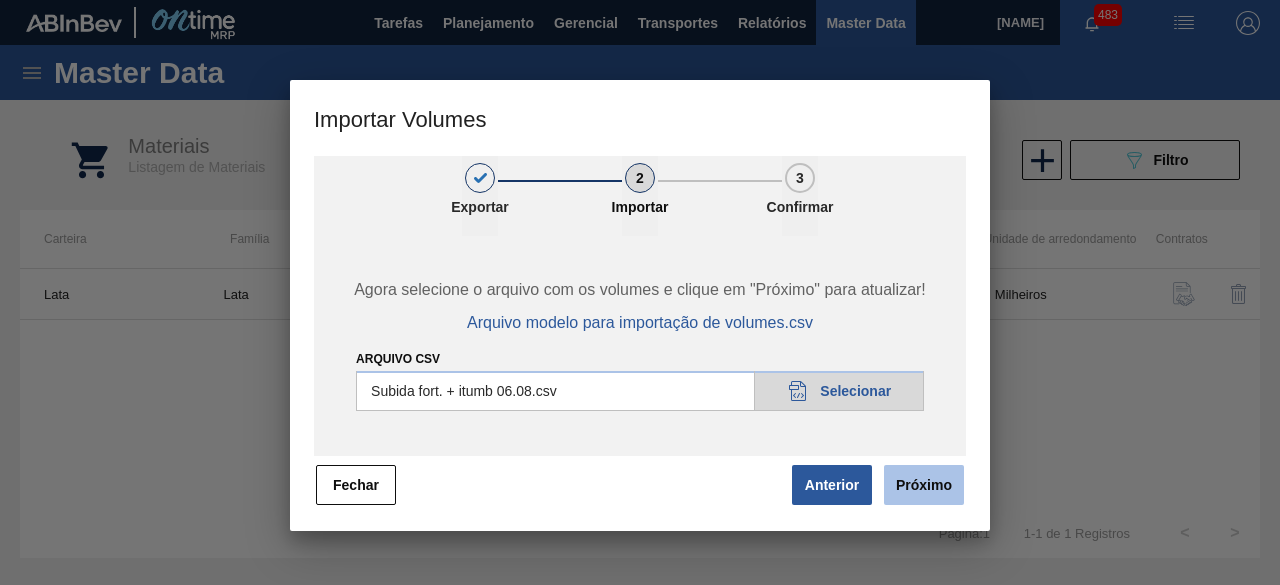 click on "Próximo" at bounding box center [924, 485] 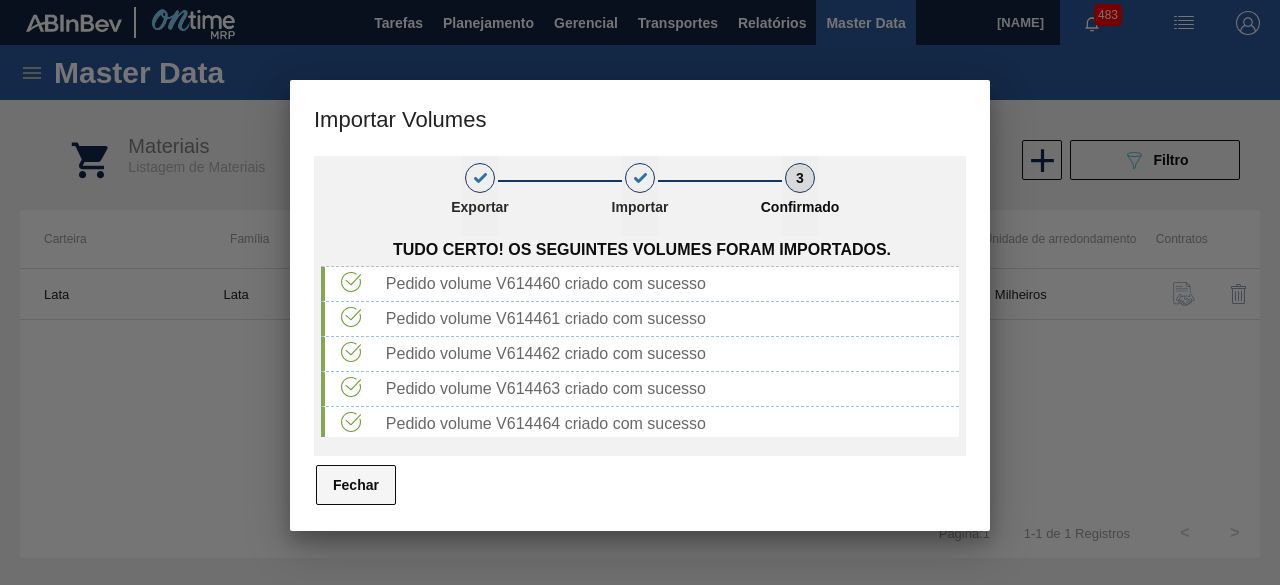 click on "Fechar" at bounding box center (356, 485) 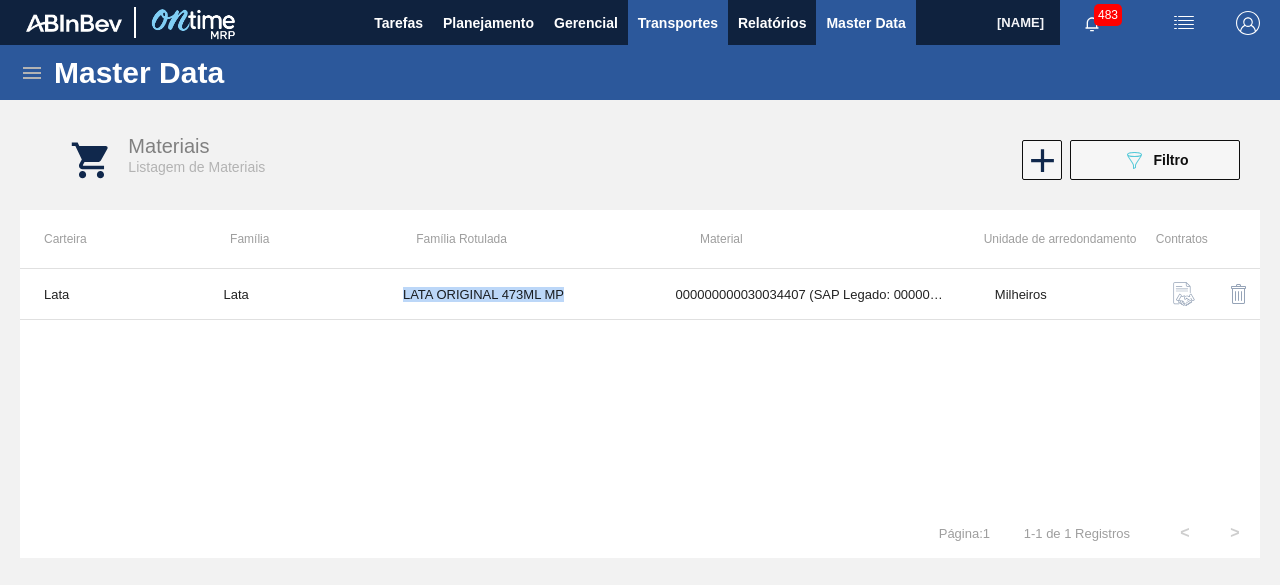 click on "Transportes" at bounding box center [678, 23] 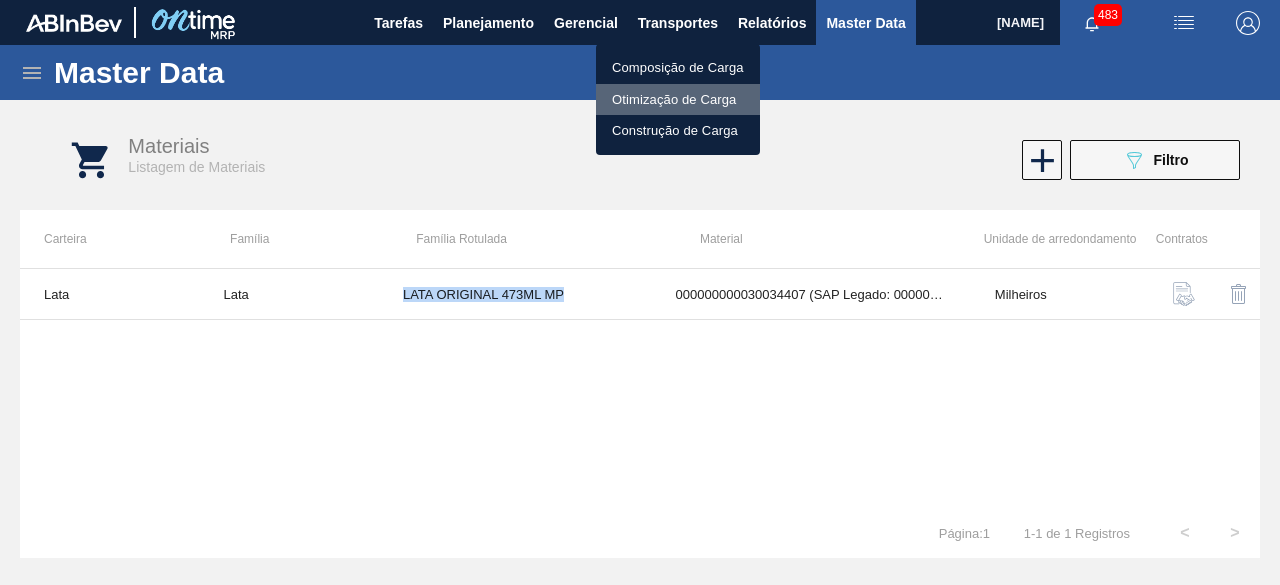 click on "Otimização de Carga" at bounding box center [678, 100] 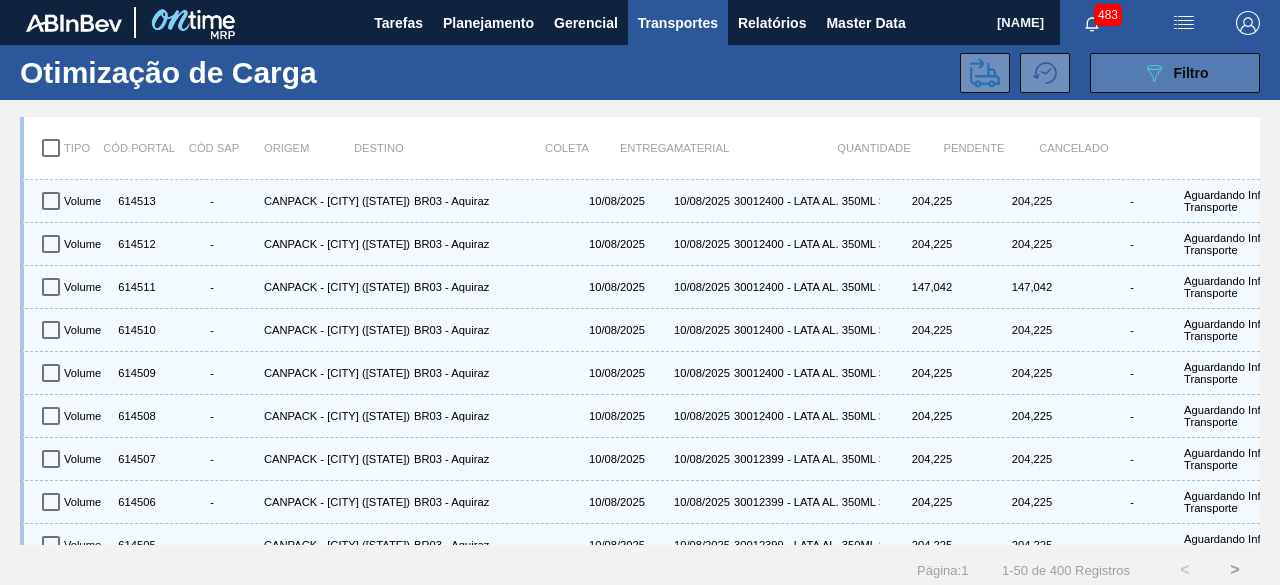 click on "089F7B8B-B2A5-4AFE-B5C0-19BA573D28AC Filtro" at bounding box center (1175, 73) 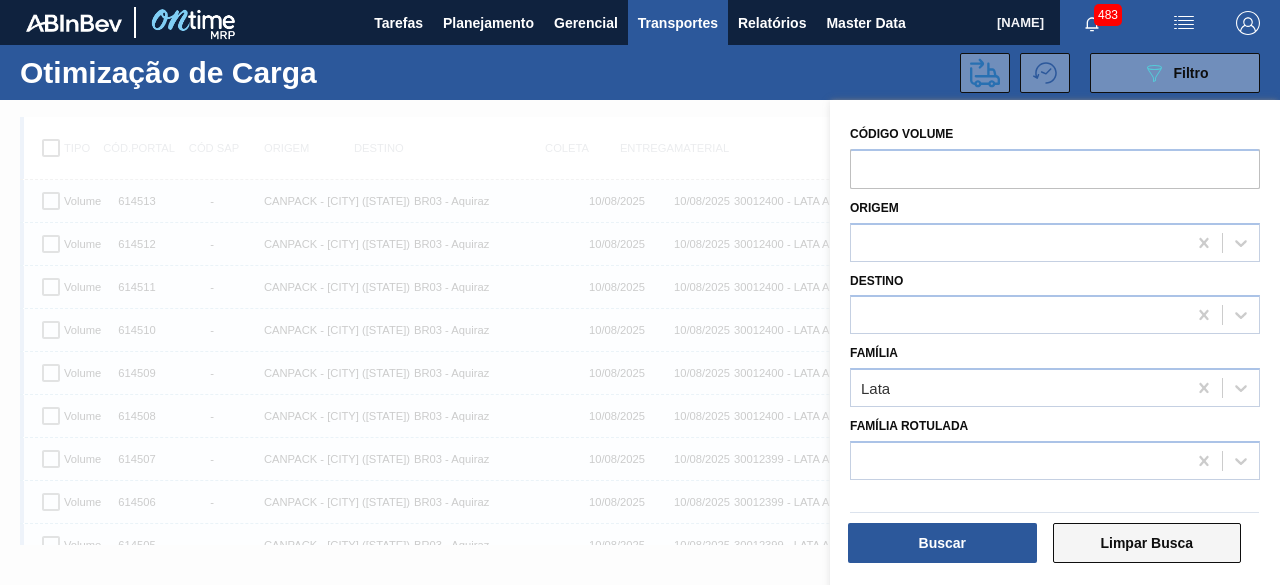 click on "Limpar Busca" at bounding box center (1147, 543) 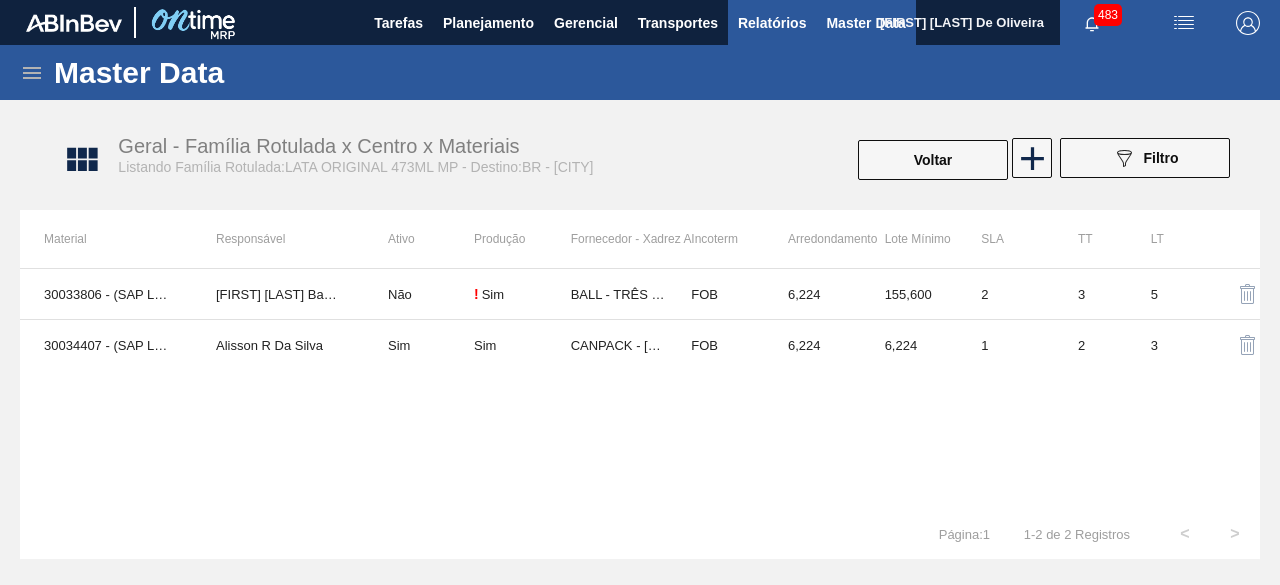 scroll, scrollTop: 0, scrollLeft: 0, axis: both 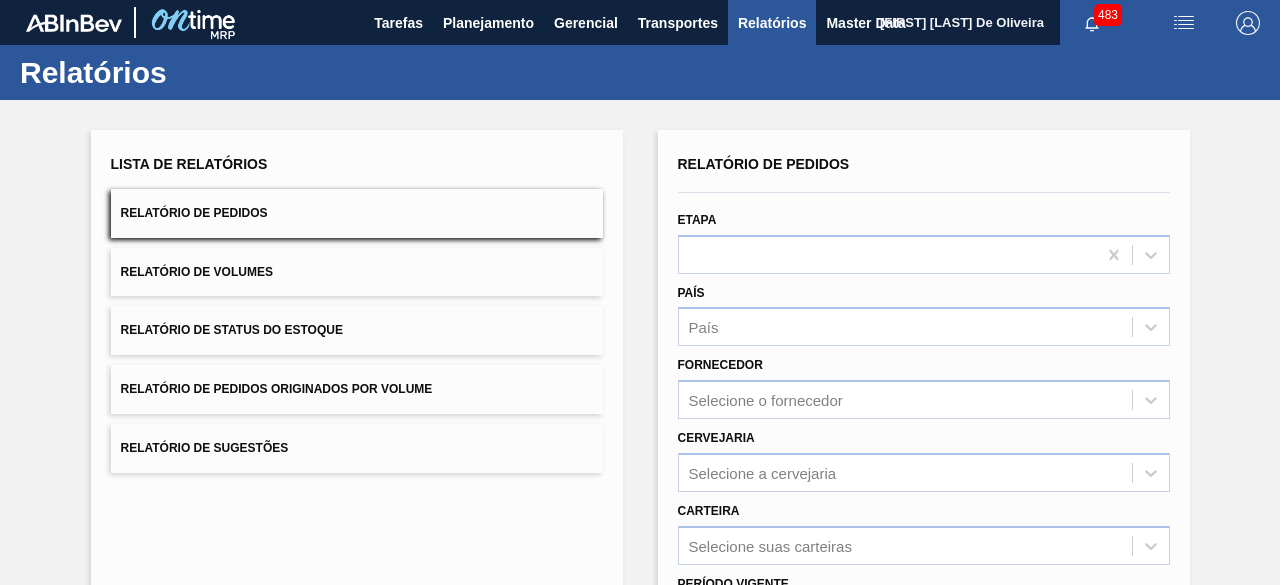 click on "Relatório de Volumes" at bounding box center (357, 272) 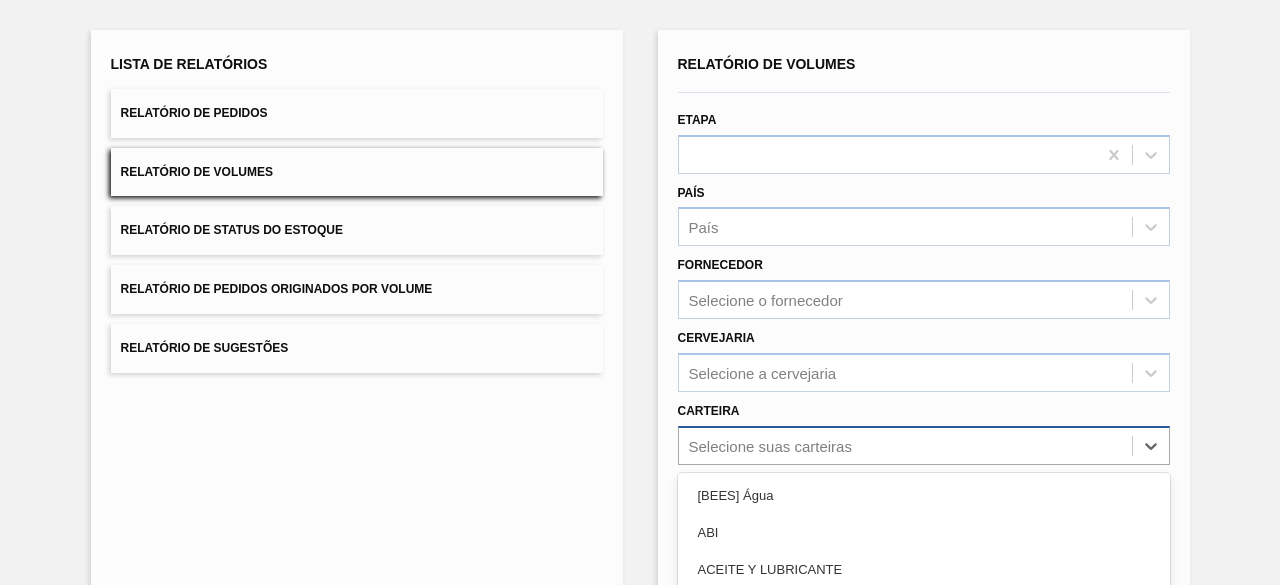 scroll, scrollTop: 294, scrollLeft: 0, axis: vertical 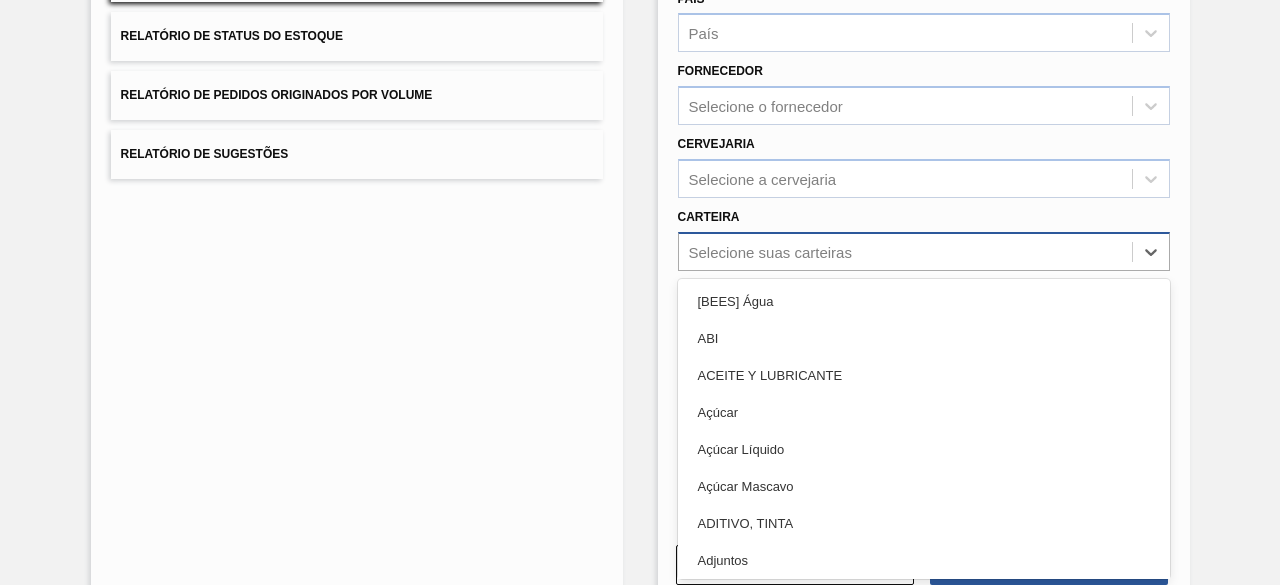 click on "option Açúcar Líquido focused, 5 of 101. 101 results available. Use Up and Down to choose options, press Enter to select the currently focused option, press Escape to exit the menu, press Tab to select the option and exit the menu. Selecione suas carteiras [BEES] Água ABI ACEITE Y LUBRICANTE Açúcar Açúcar Líquido Açúcar Mascavo ADITIVO, TINTA Adjuntos AGENTES DE FILTRACION Air Bag Alça Alcool Etil Antioxidante Areia Aroma Aromas Aveia Azúcar Azúcar BO AZUCAR PY Bag in Box Bananada BARNIZ Barril Base Base Alcoólica Blister Bobina Bobina Alumínio Bobina Papel BOTELLAS NO RETORNABLES Cachaça BEES Café Caixa Cartão Caixa Papelão CAJA DE CARTÓN CORRUGADO Cal Cantoneira Cantoneira Papelão Canudo CARAMELO & COLORANTE Cartonado CARTUCHOS Cartulinas Carvão Mineral Casca de Laranja Chapa Coating coco Coentro Cola Colageno COLORANTE Composto Vedante Concentrado Concentrado alcoólico CONCENTRADOS Container IBC Corante Corda CORRUGADOS CUERPO DE LATA Encarte Enzima ENZIMAS Etiqueta Externo Extrato" at bounding box center [924, 251] 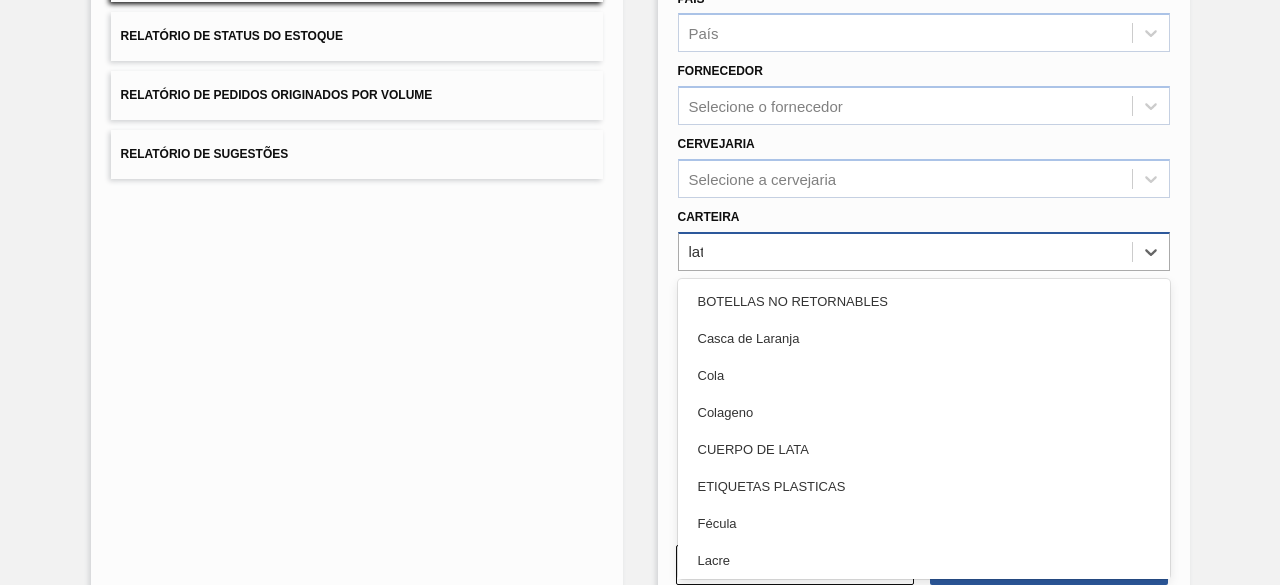 type on "lata" 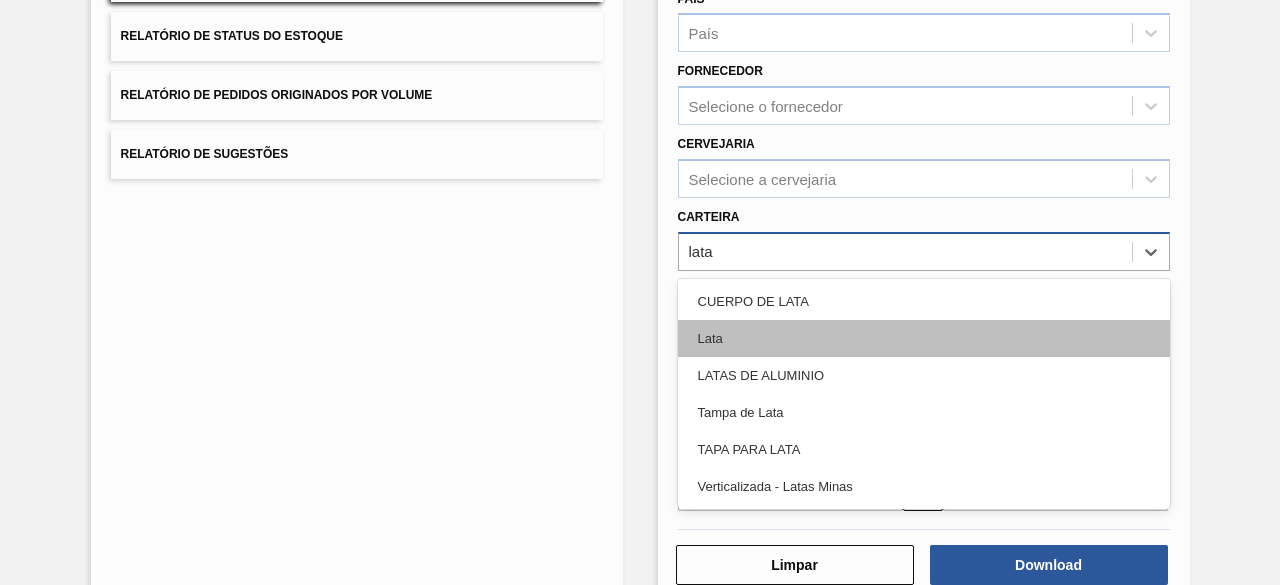 click on "Lata" at bounding box center [924, 338] 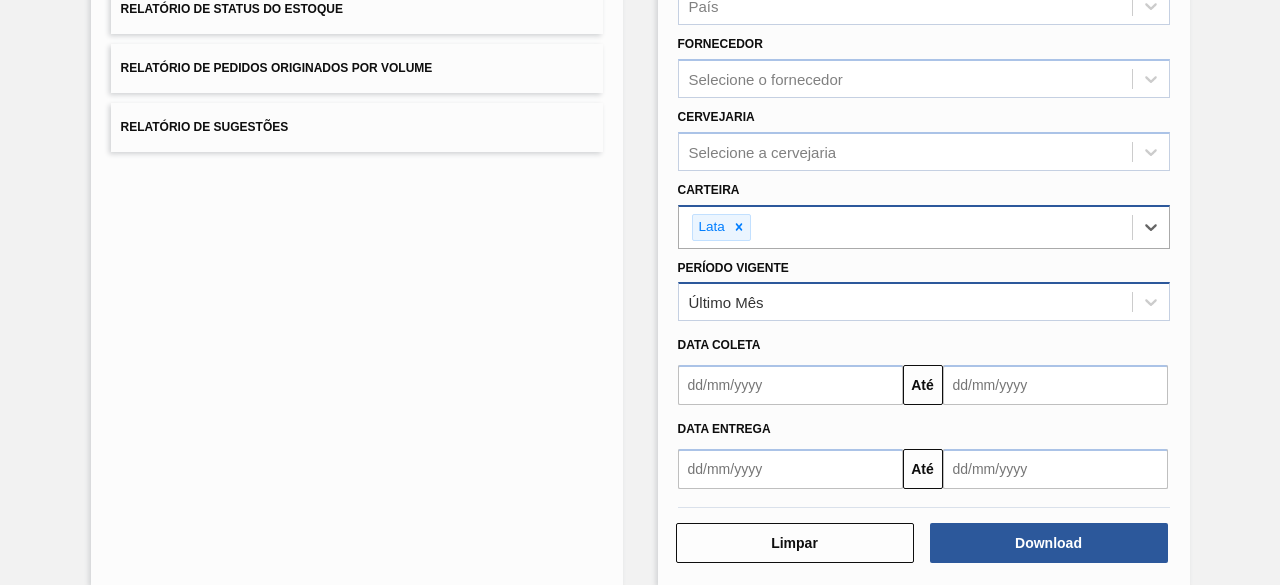 scroll, scrollTop: 343, scrollLeft: 0, axis: vertical 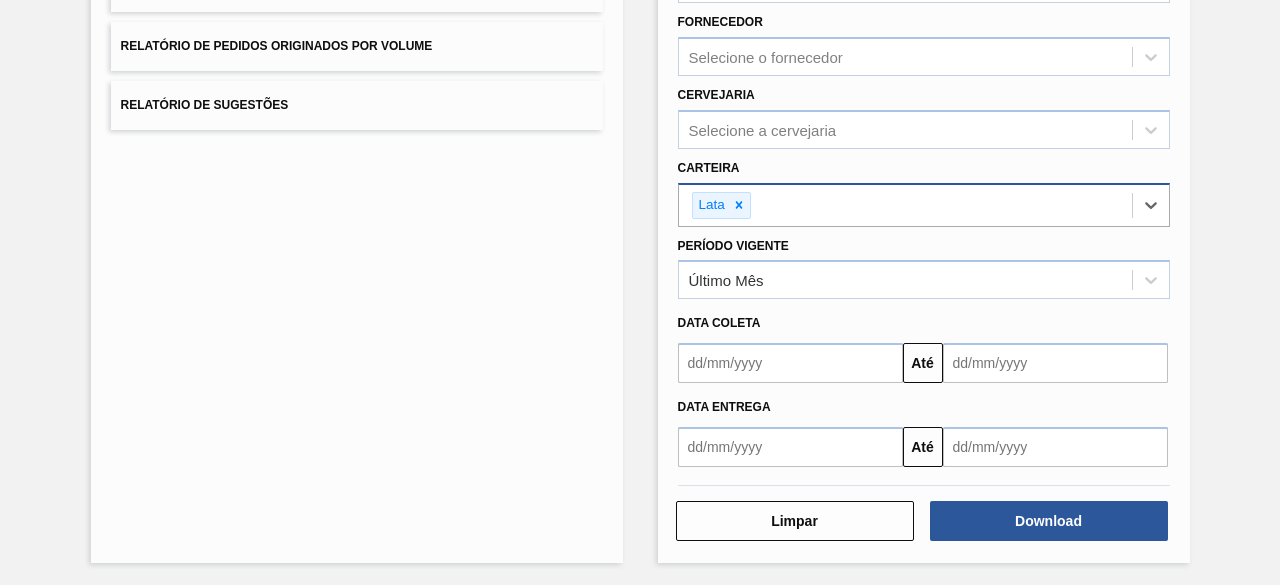 click at bounding box center (790, 363) 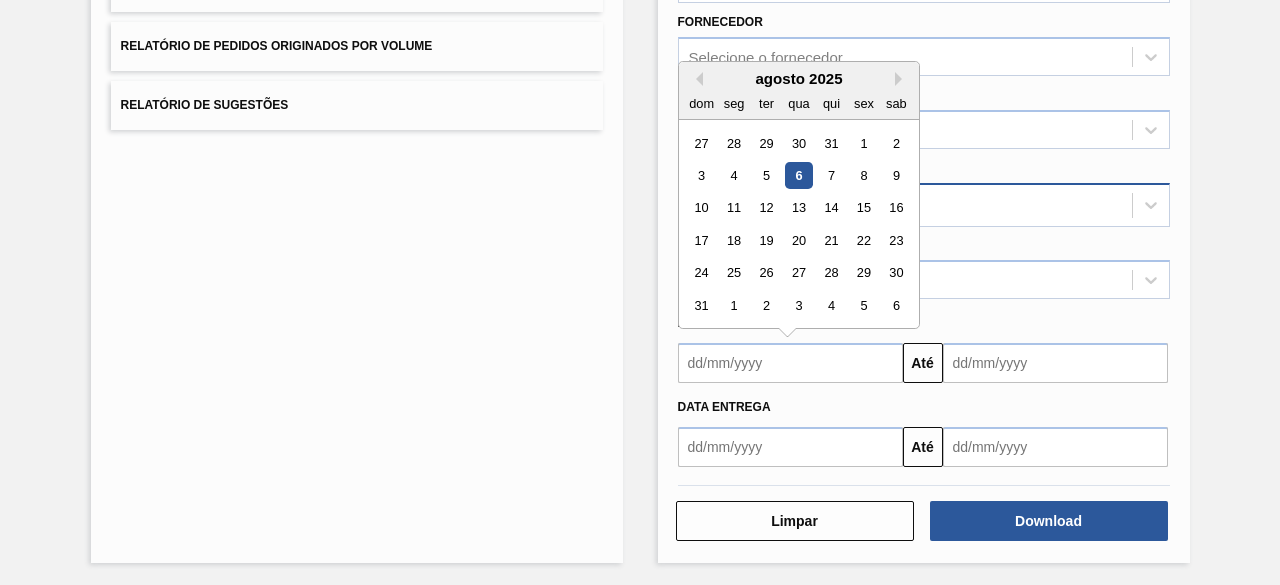 click on "6" at bounding box center [798, 175] 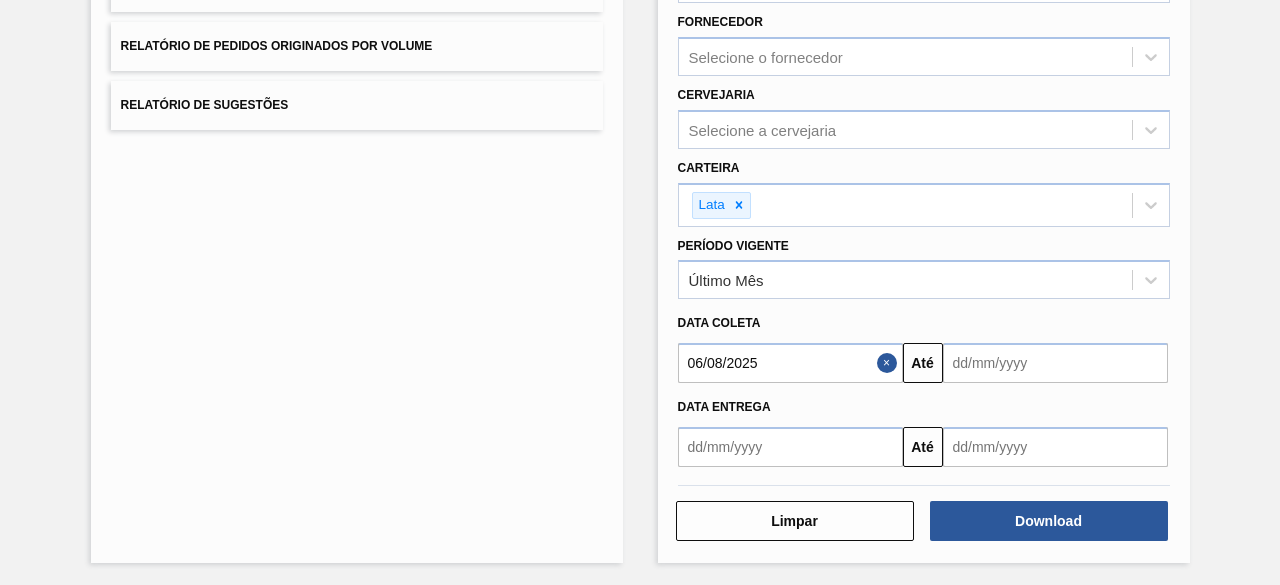 click at bounding box center [1055, 363] 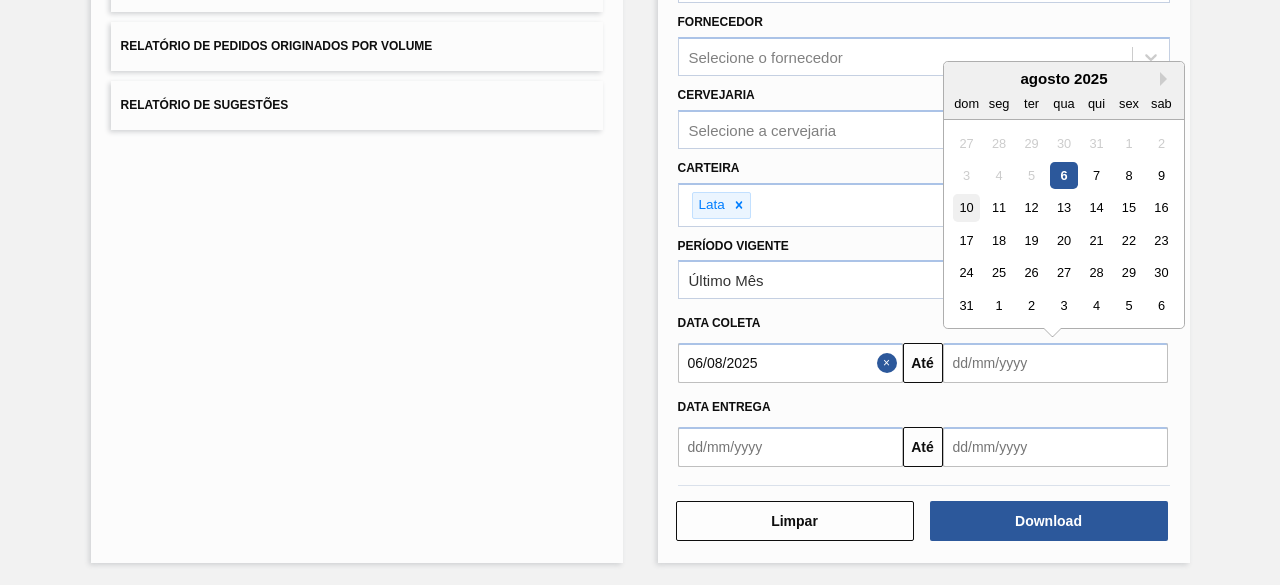 click on "10" at bounding box center (966, 208) 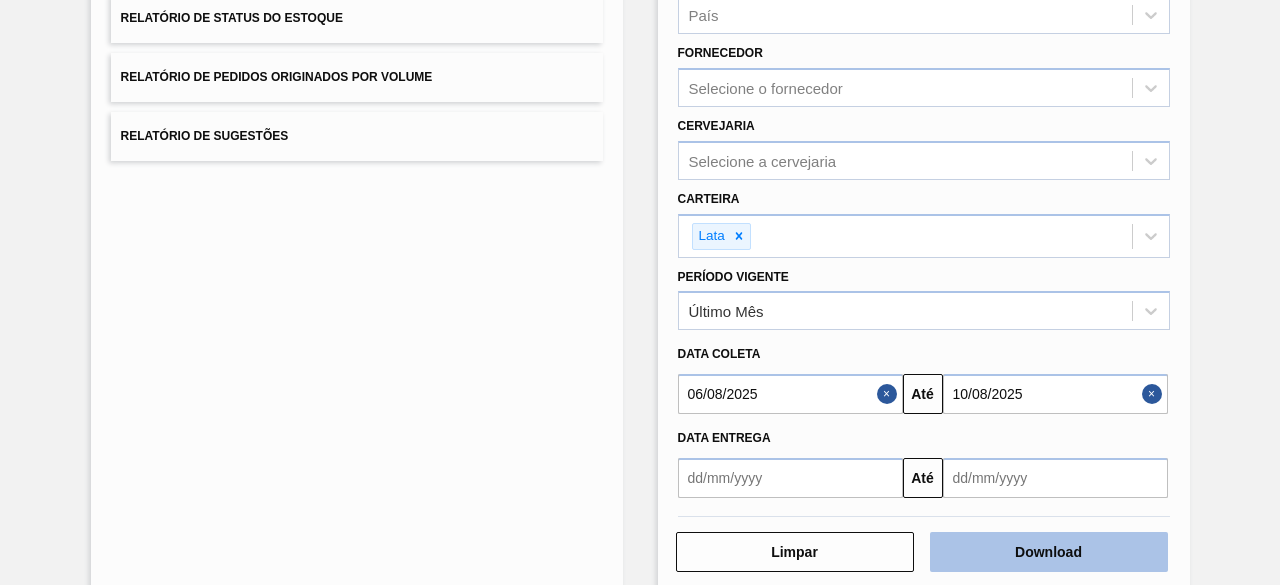 scroll, scrollTop: 343, scrollLeft: 0, axis: vertical 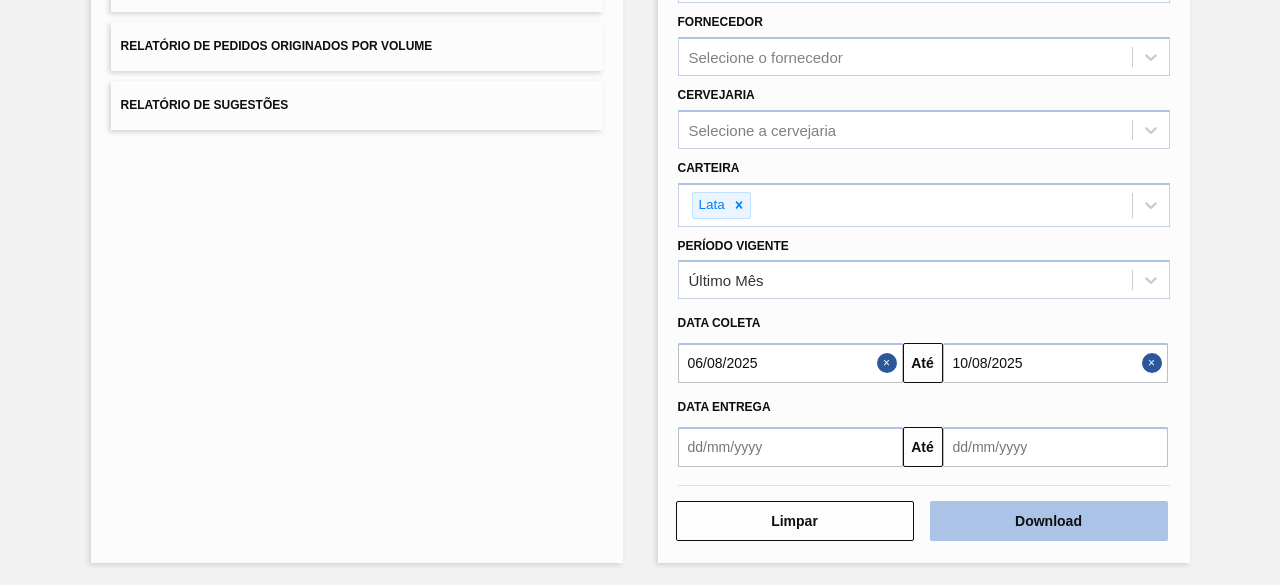 click on "Download" at bounding box center (1049, 521) 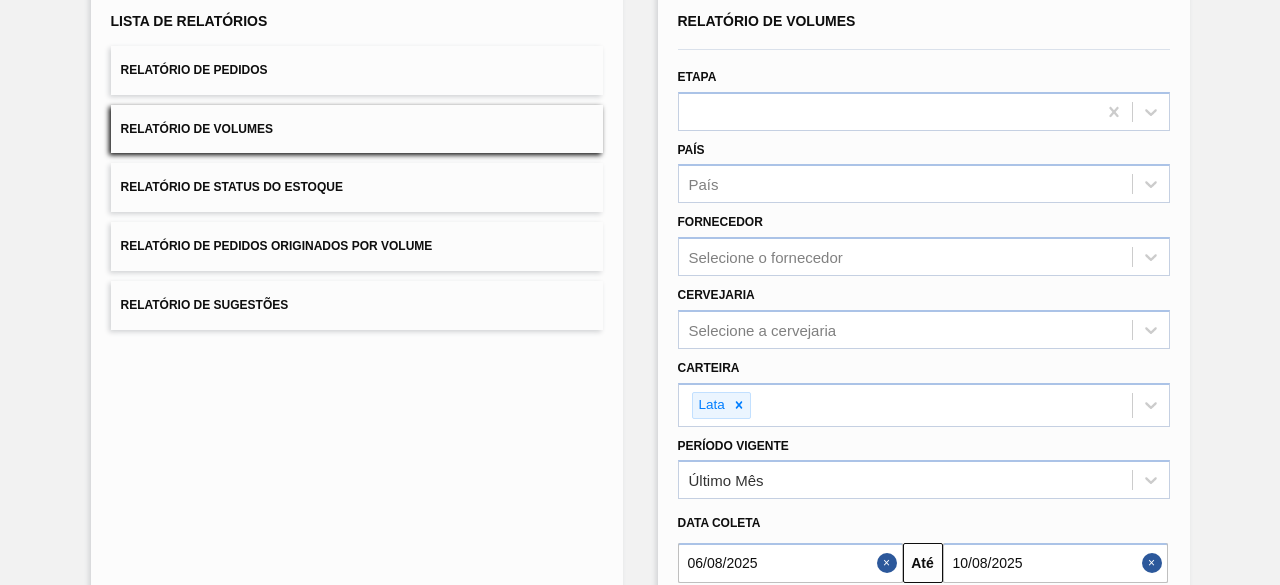 scroll, scrollTop: 343, scrollLeft: 0, axis: vertical 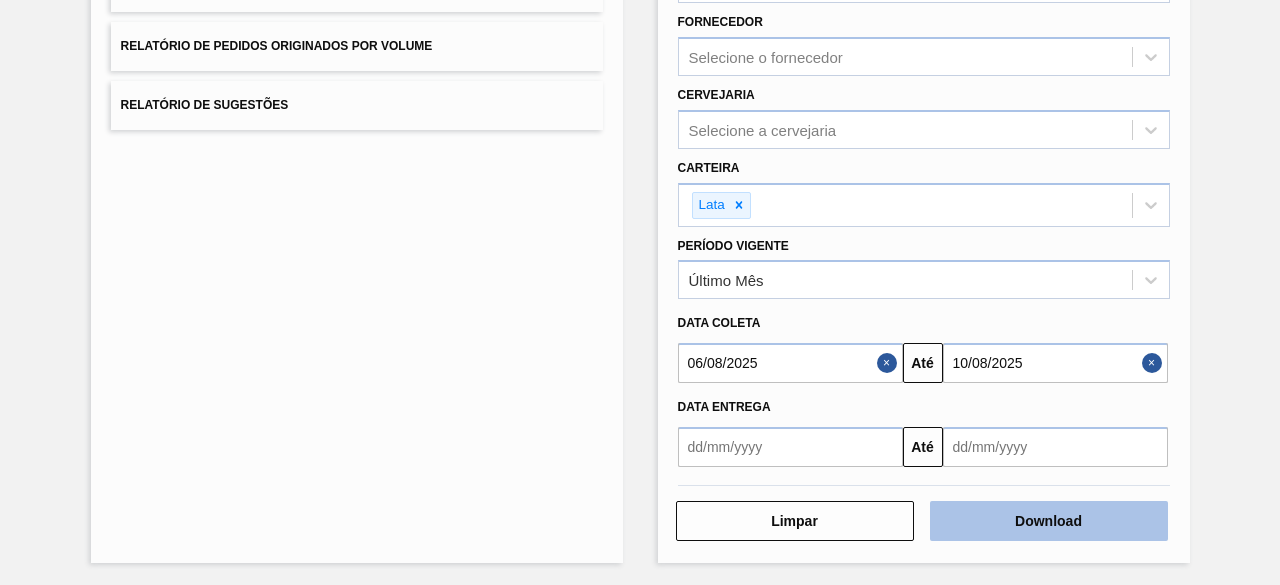 click on "Download" at bounding box center [1049, 521] 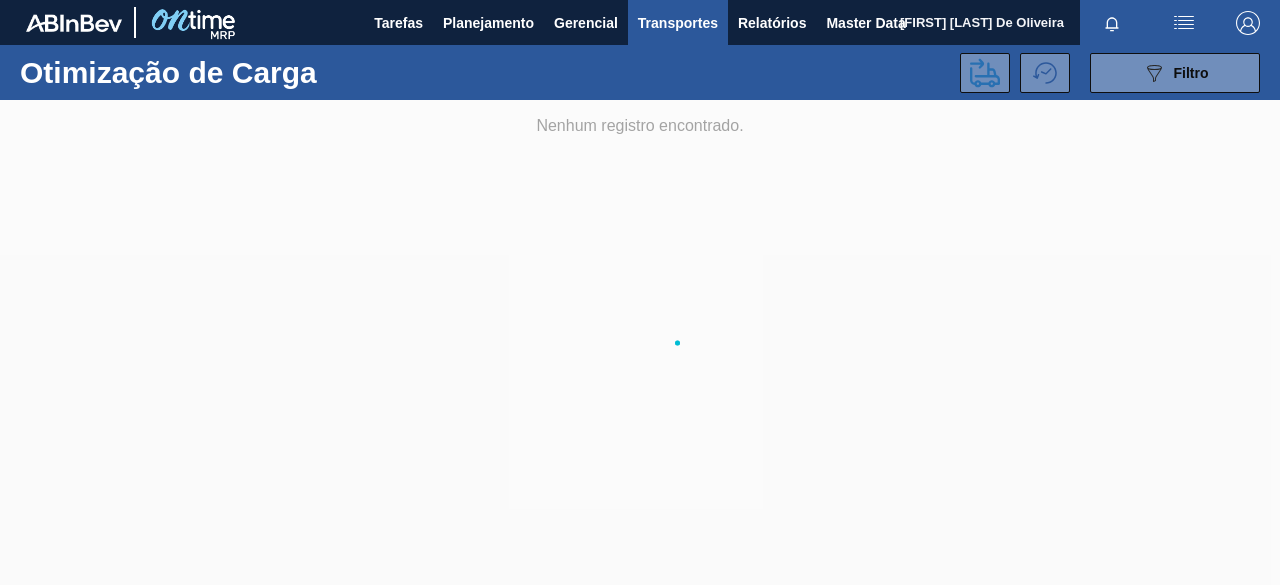 scroll, scrollTop: 0, scrollLeft: 0, axis: both 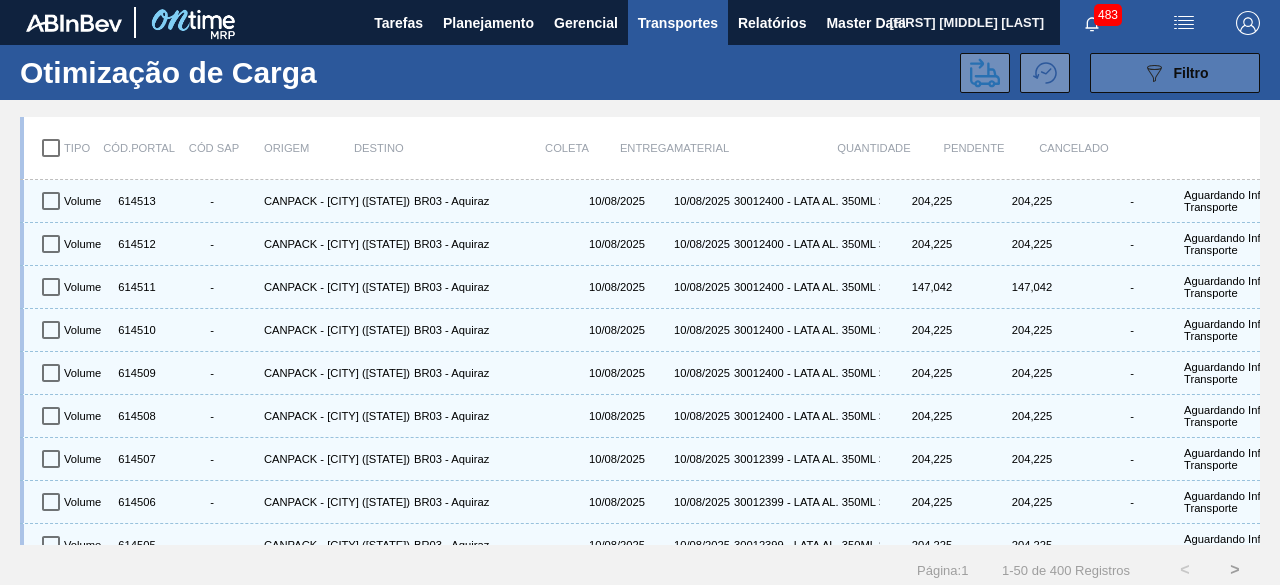 click on "089F7B8B-B2A5-4AFE-B5C0-19BA573D28AC" 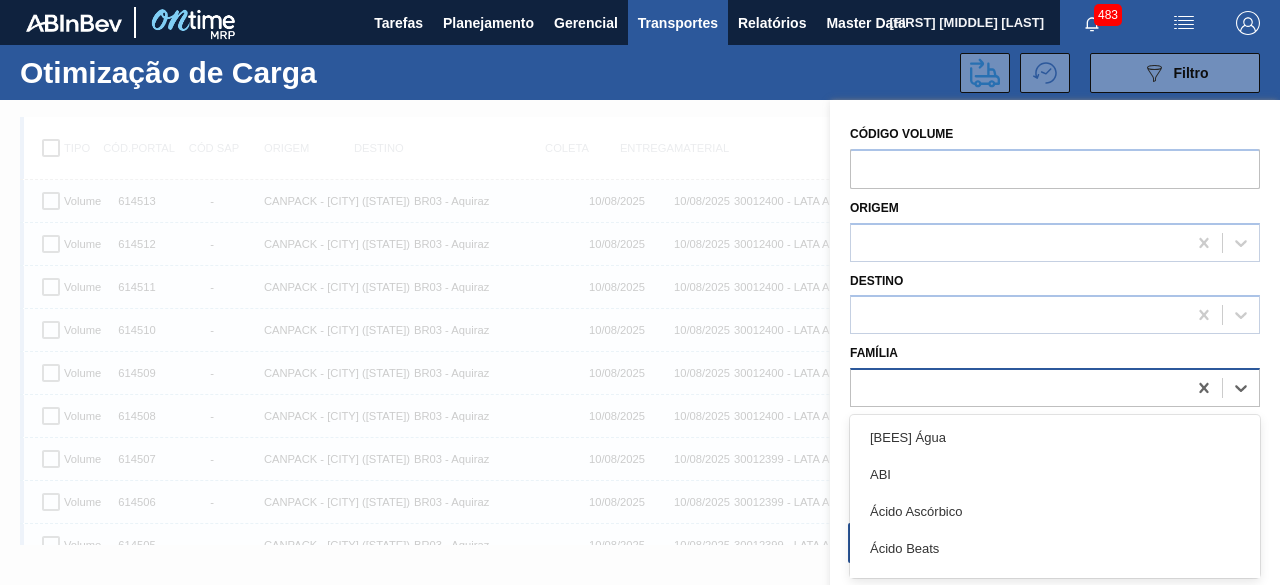 scroll, scrollTop: 25, scrollLeft: 0, axis: vertical 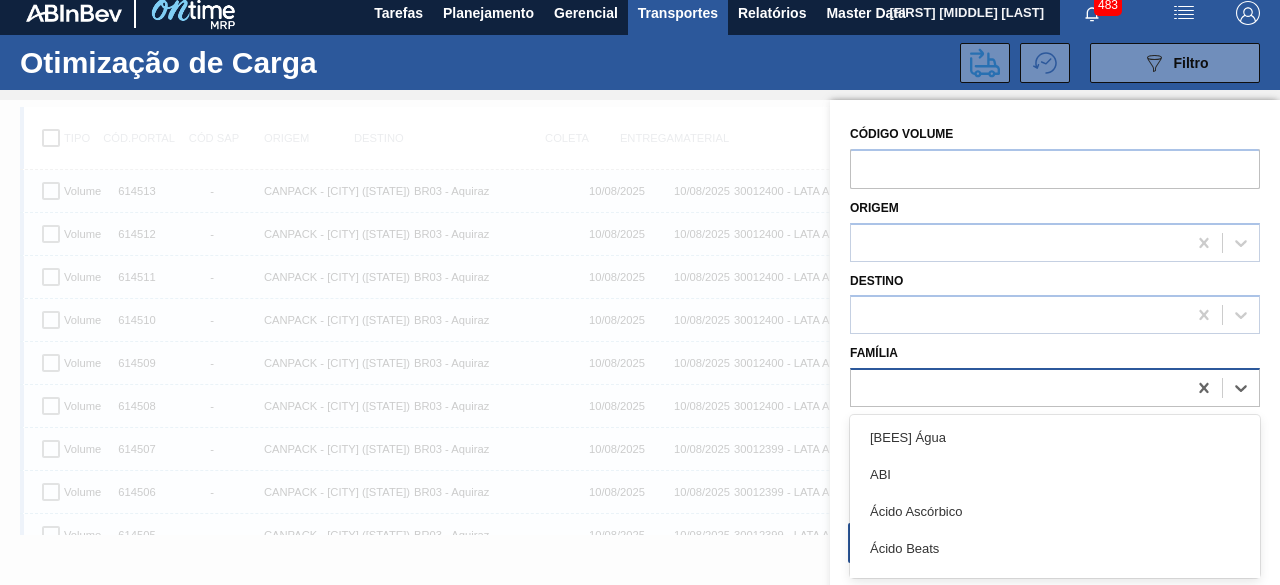 click at bounding box center [1018, 388] 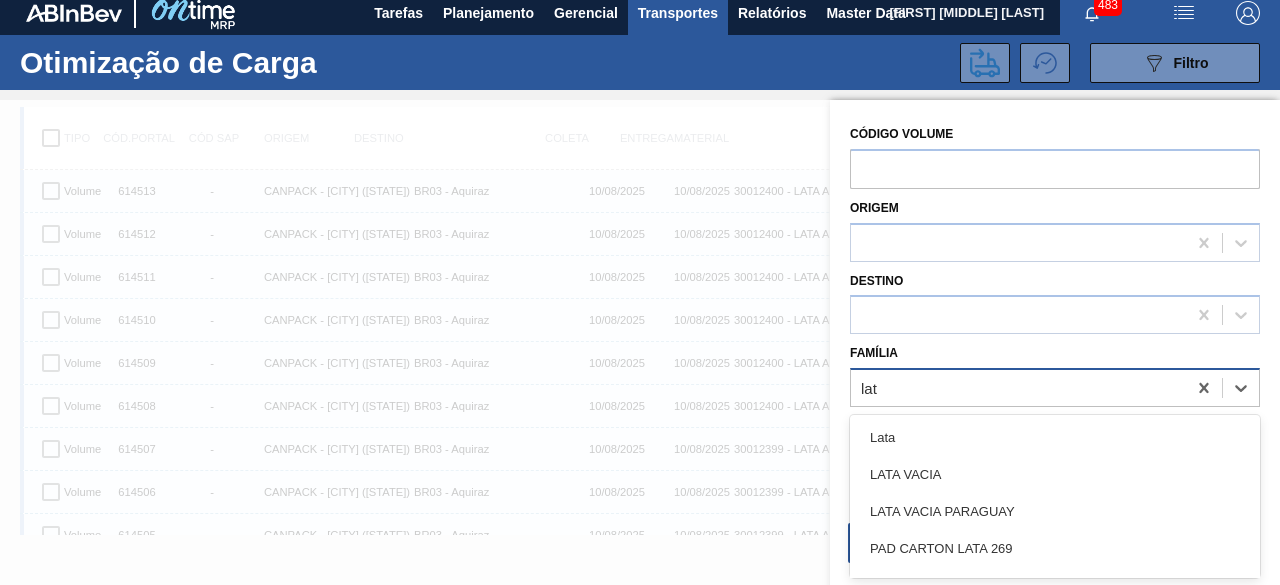 type on "lata" 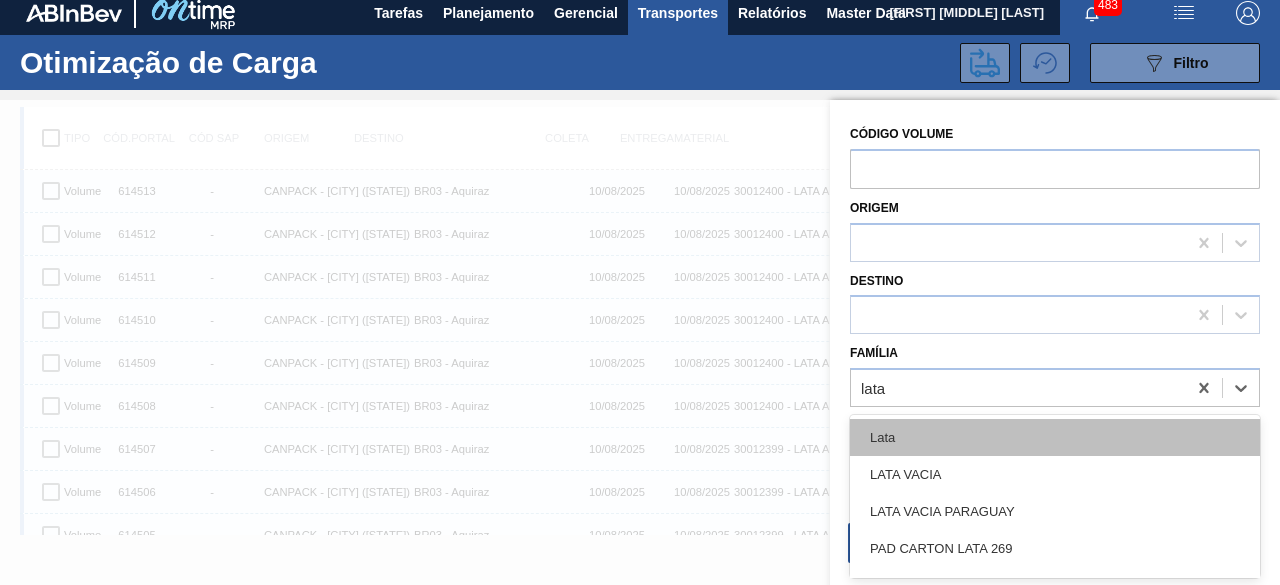 click on "Lata" at bounding box center [1055, 437] 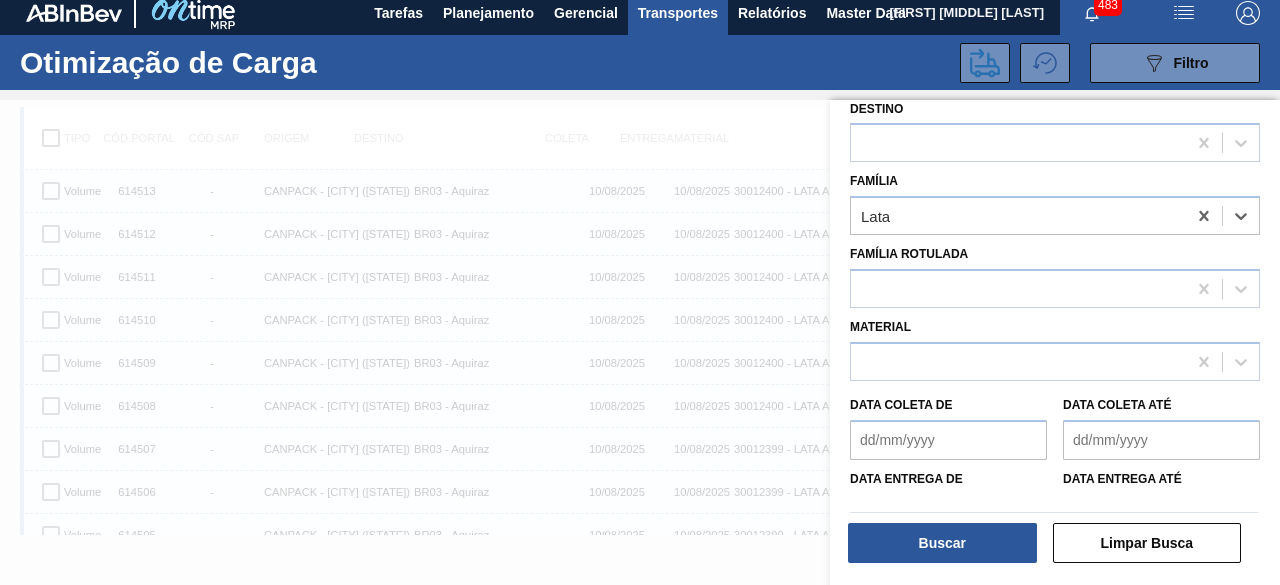 scroll, scrollTop: 200, scrollLeft: 0, axis: vertical 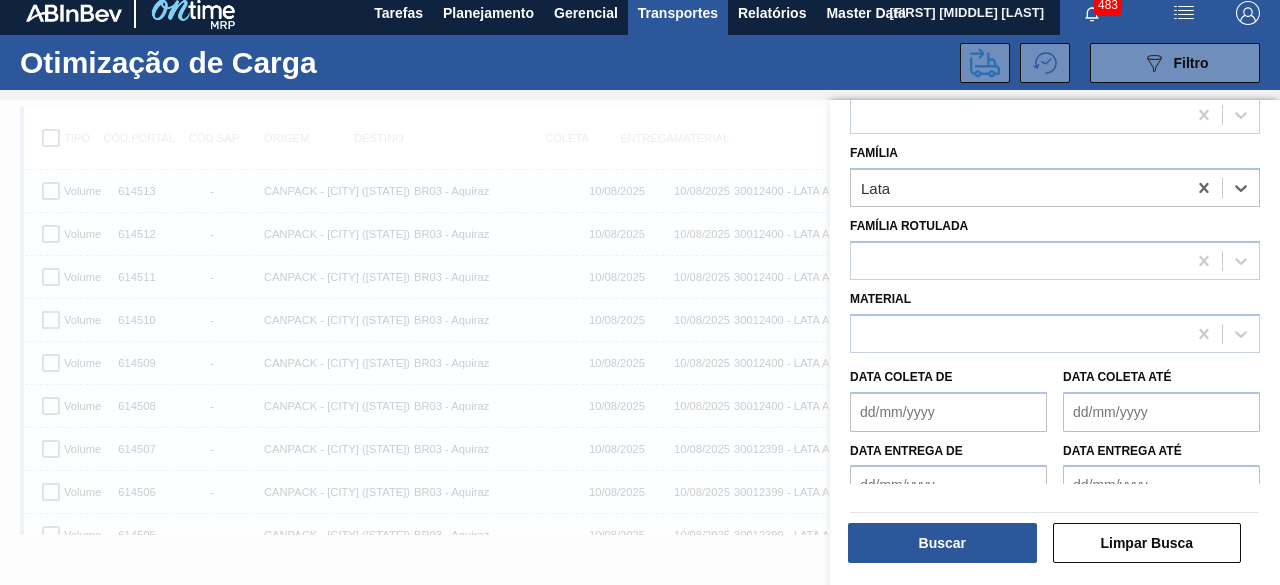 click on "Data coleta de" at bounding box center (948, 412) 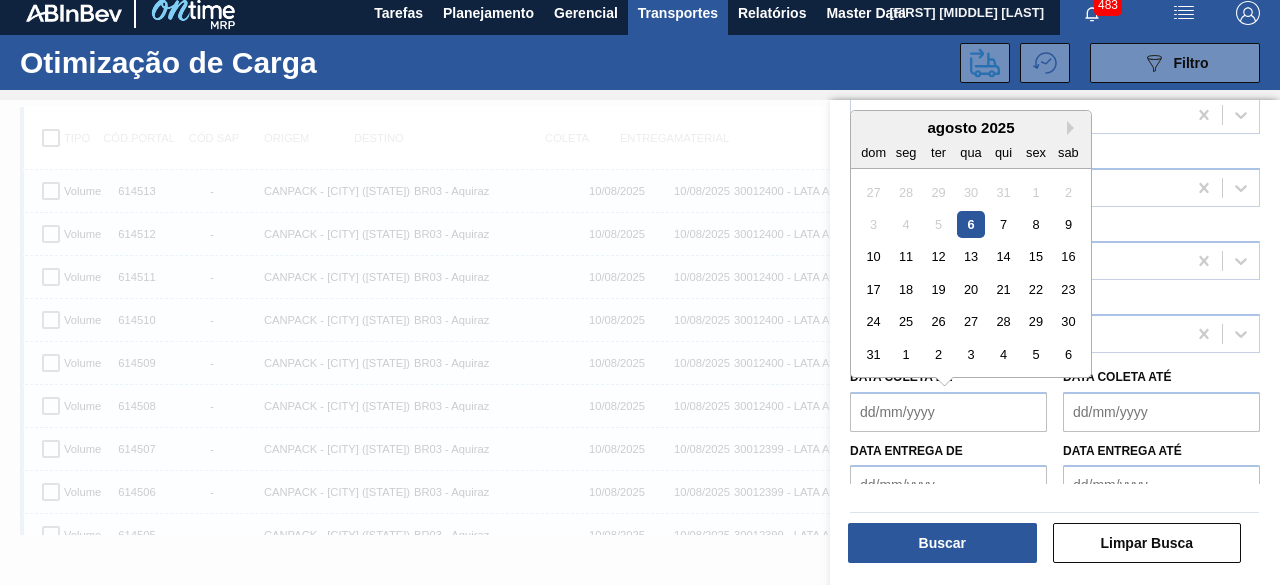 click on "6" at bounding box center (970, 224) 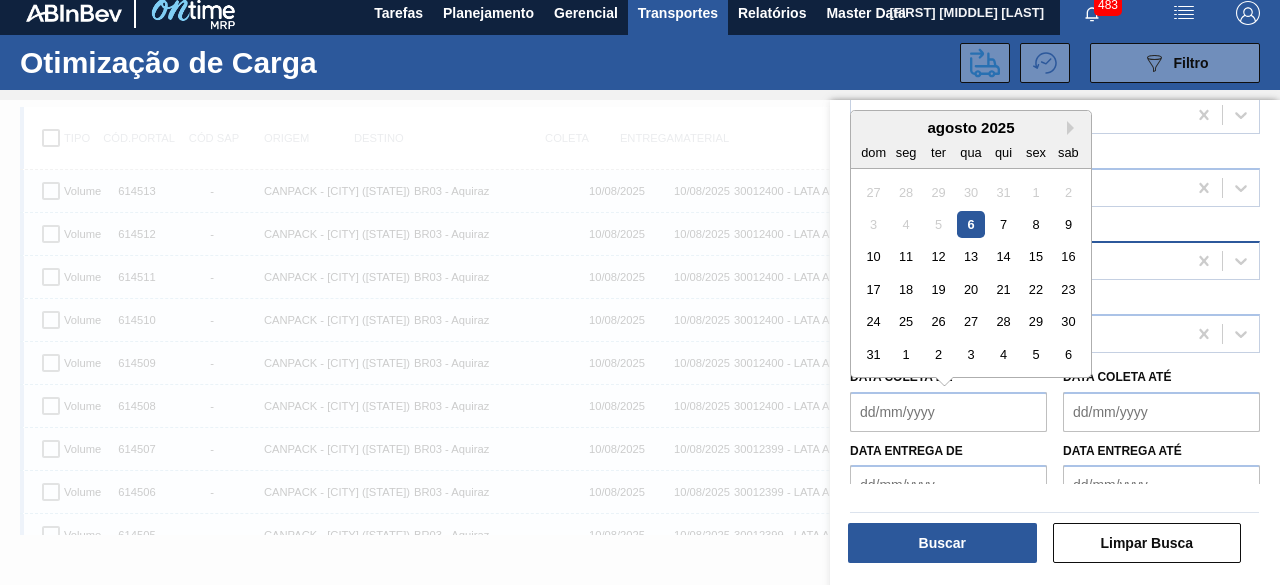 type on "06/08/2025" 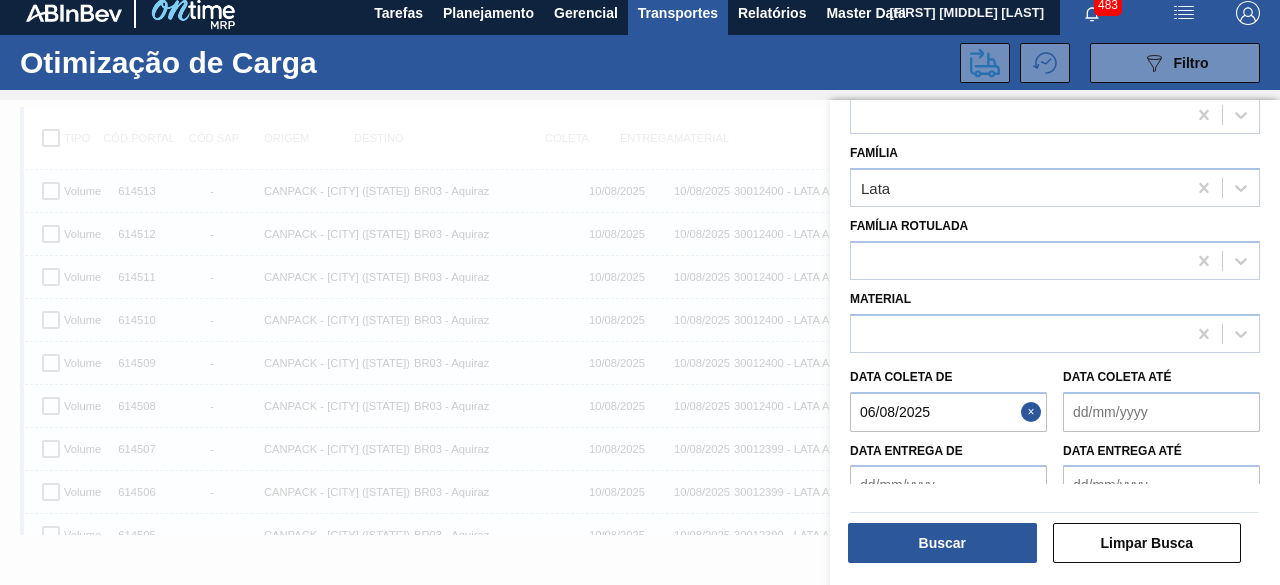 click on "Data coleta até" at bounding box center [1161, 412] 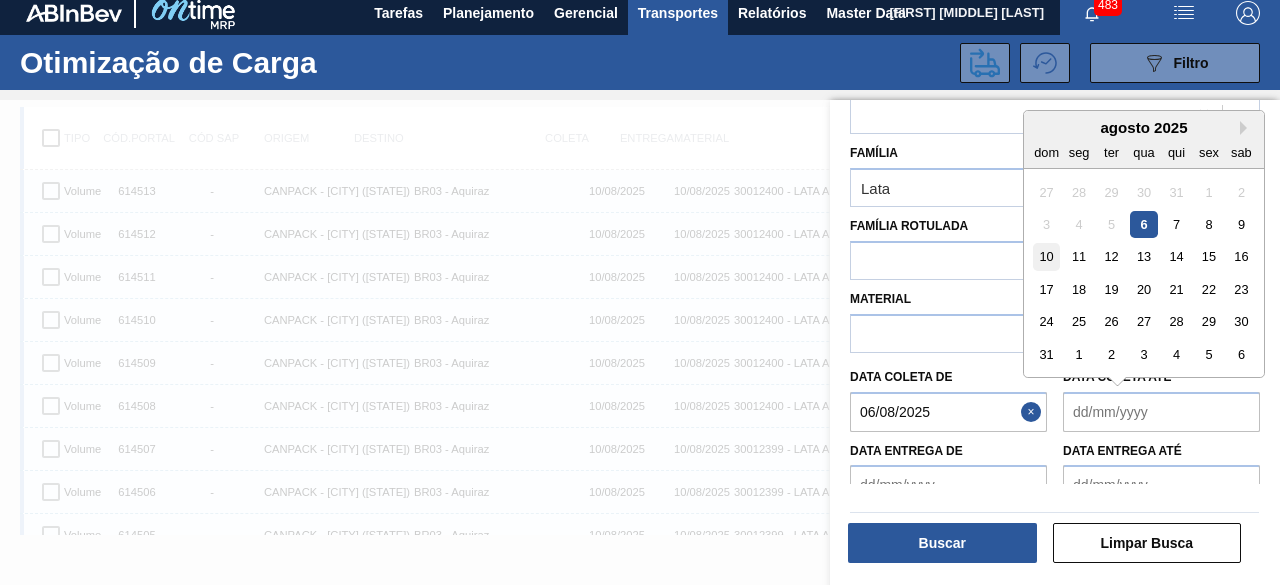 click on "10" at bounding box center [1046, 256] 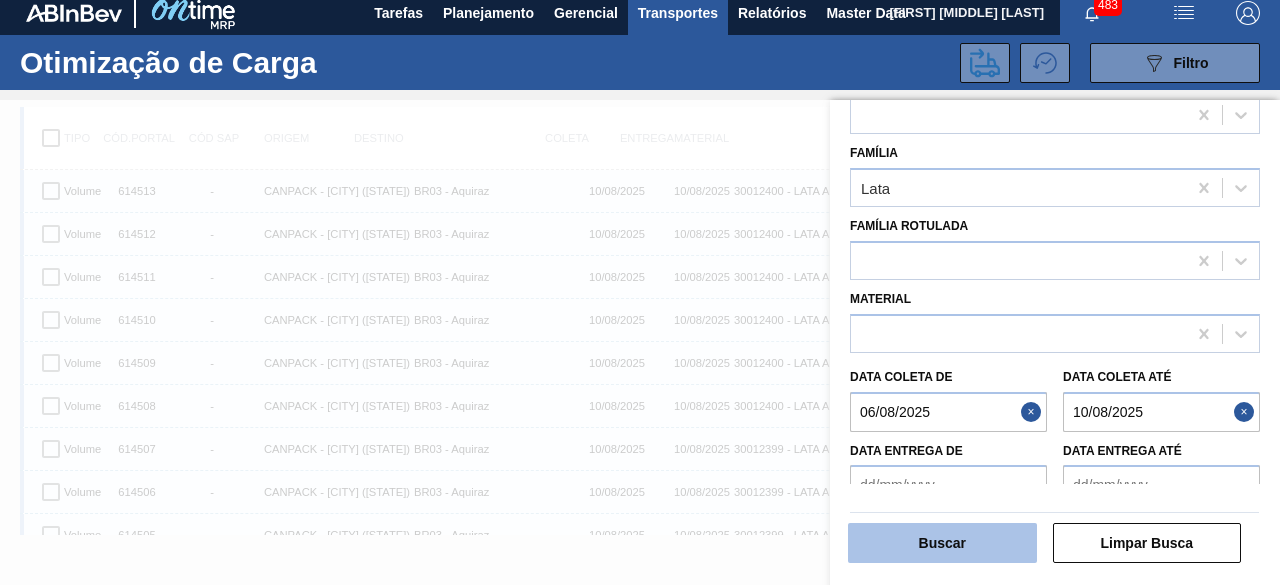 click on "Buscar" at bounding box center (942, 543) 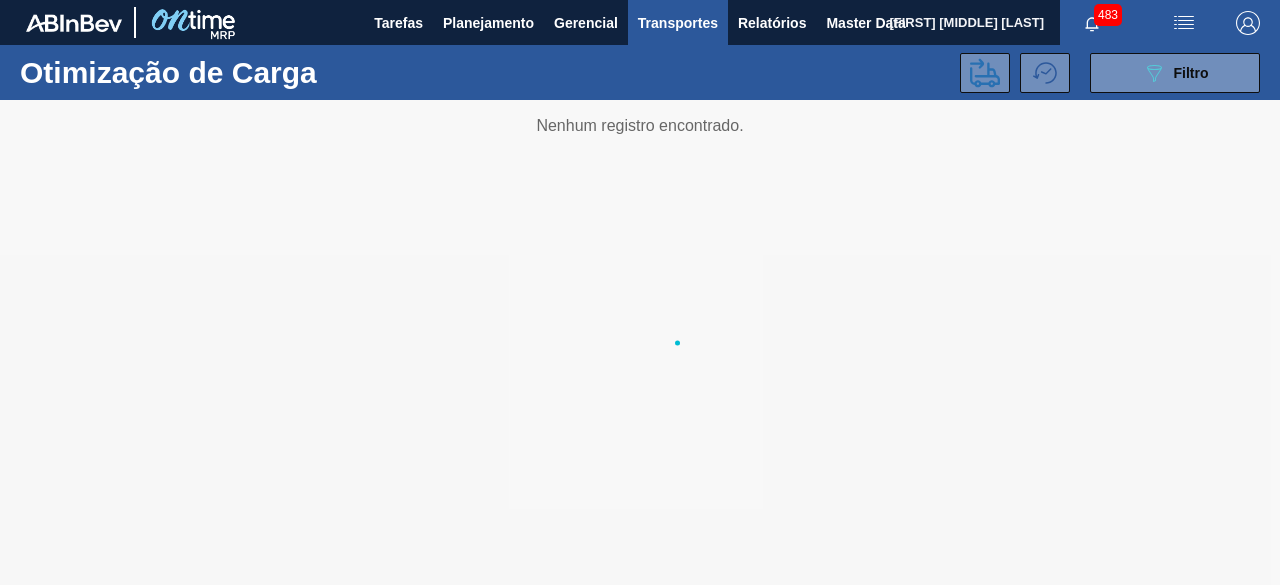 scroll, scrollTop: 0, scrollLeft: 0, axis: both 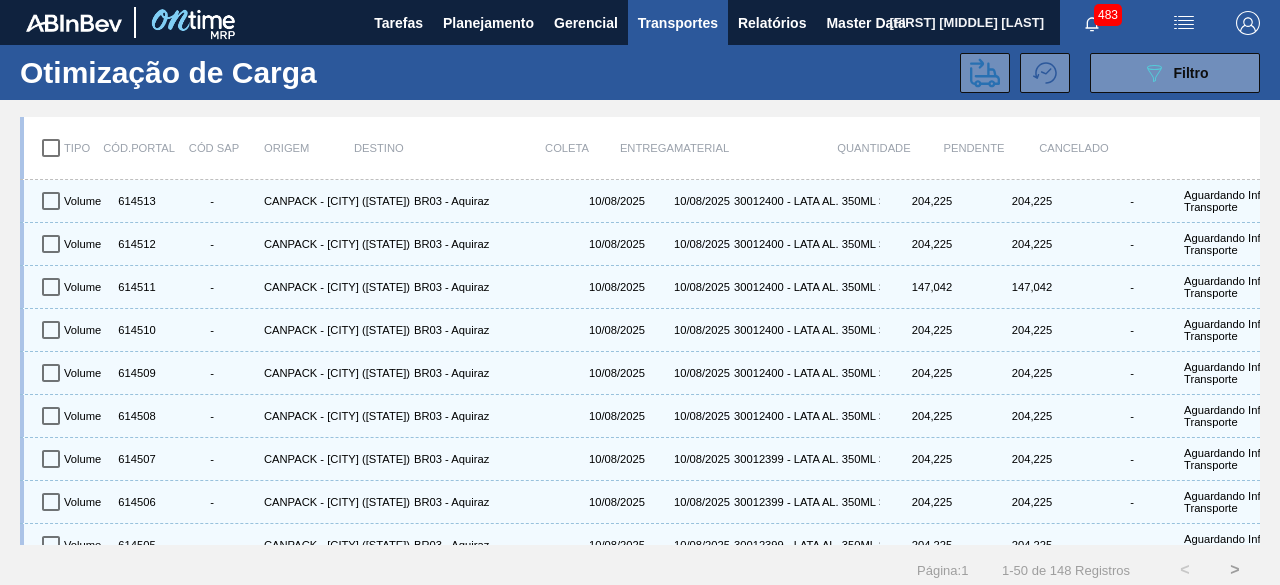 click at bounding box center [51, 148] 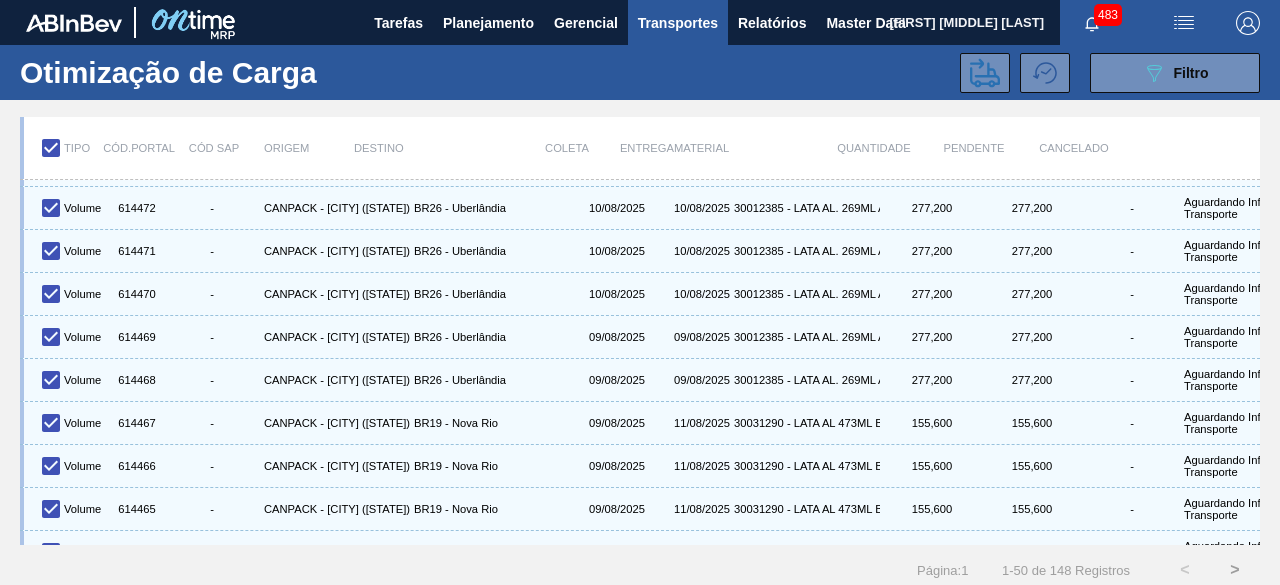 scroll, scrollTop: 1782, scrollLeft: 0, axis: vertical 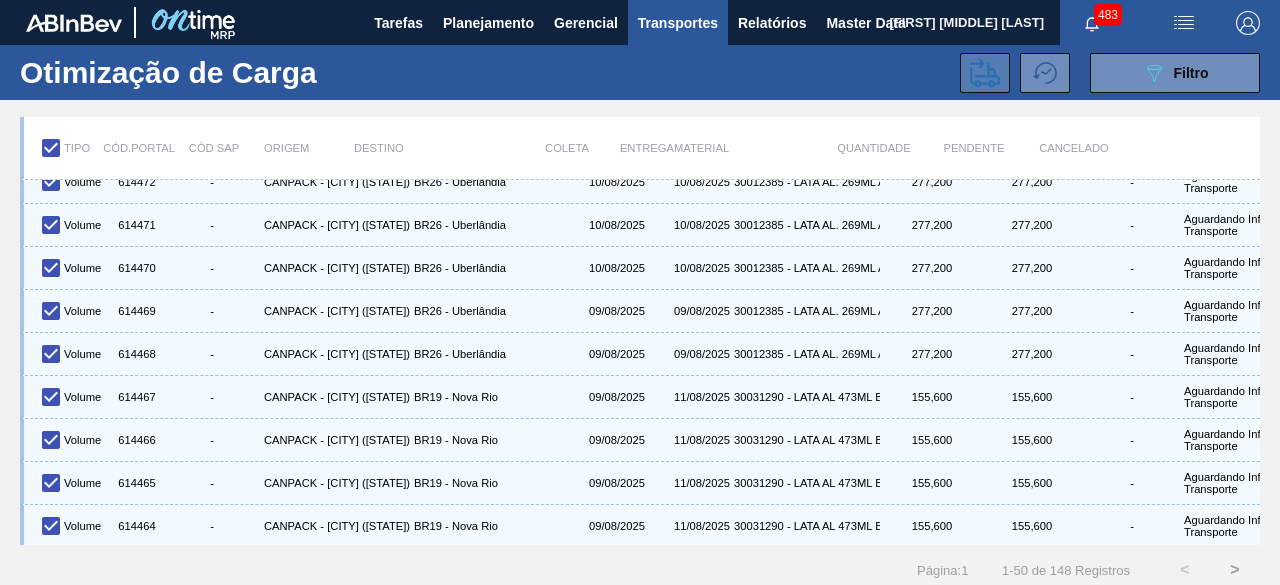 click 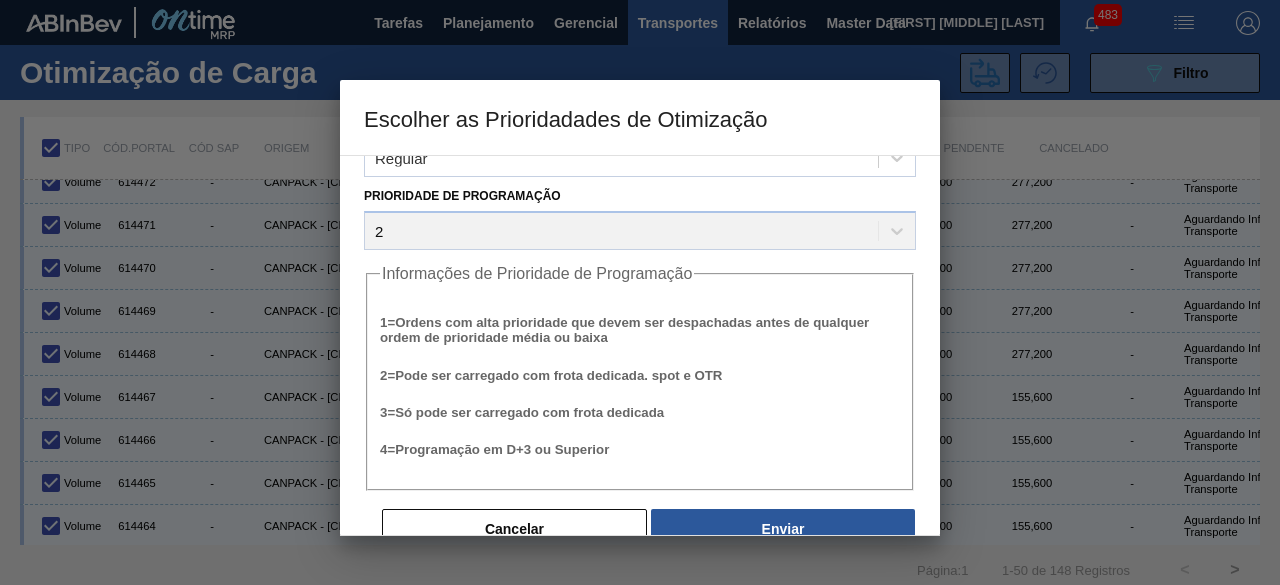 scroll, scrollTop: 76, scrollLeft: 0, axis: vertical 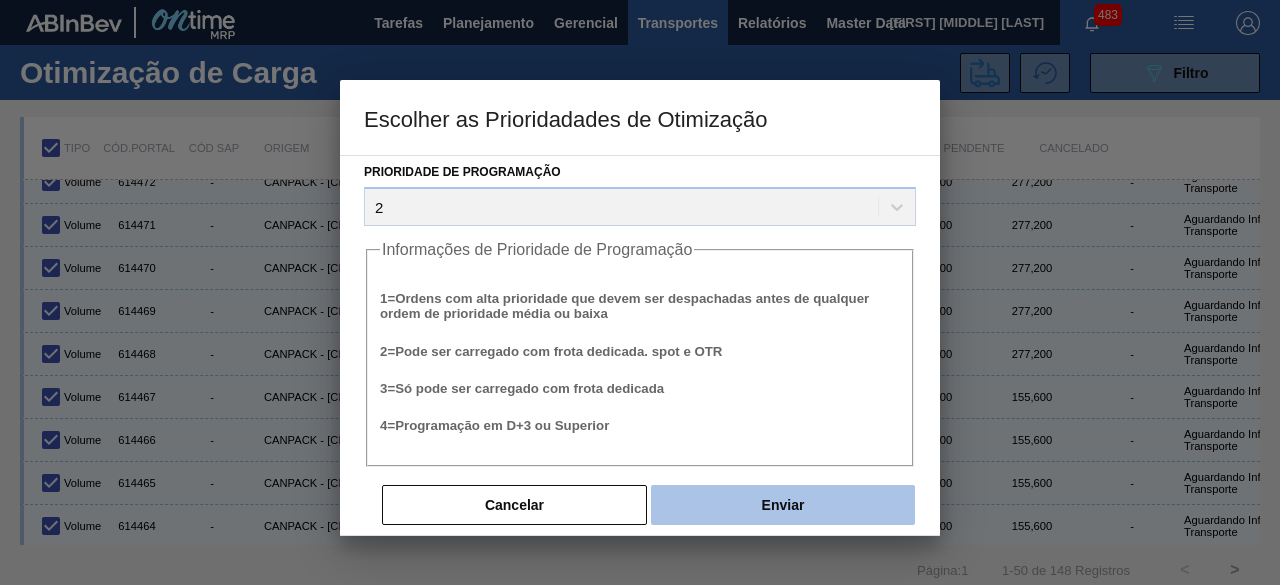 click on "Enviar" at bounding box center (783, 505) 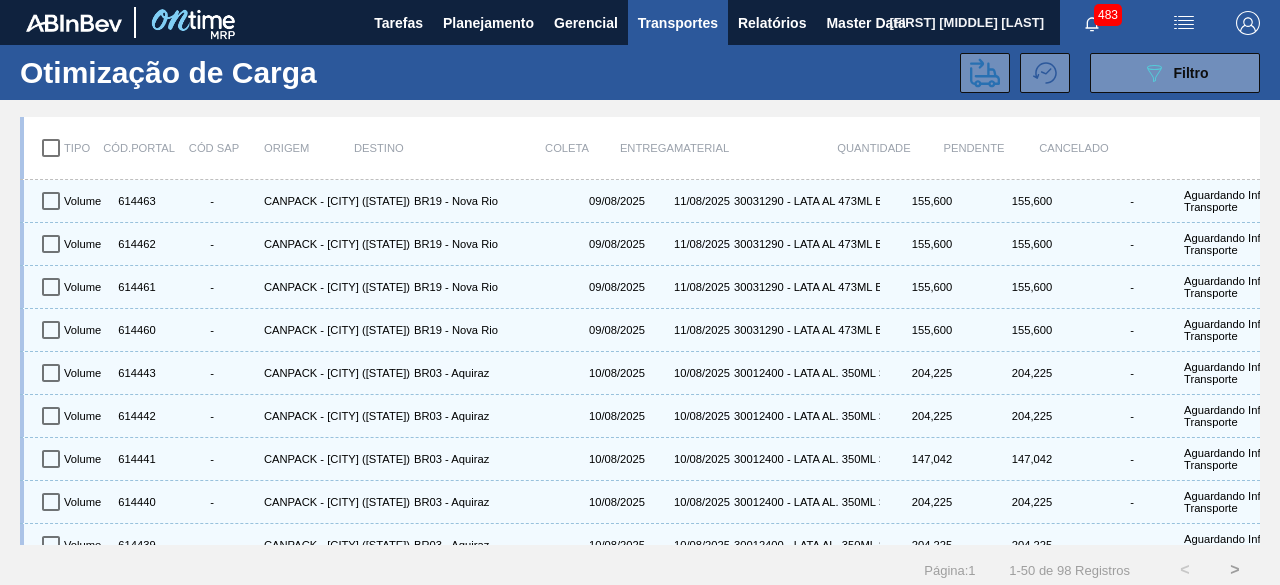 click at bounding box center (51, 148) 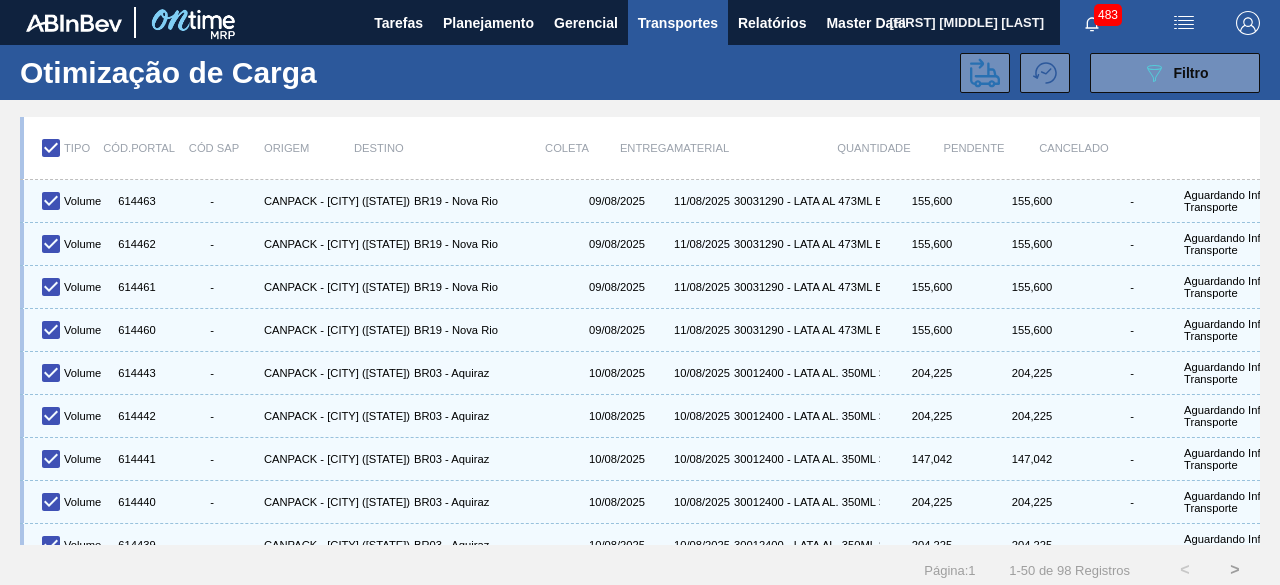 checkbox on "true" 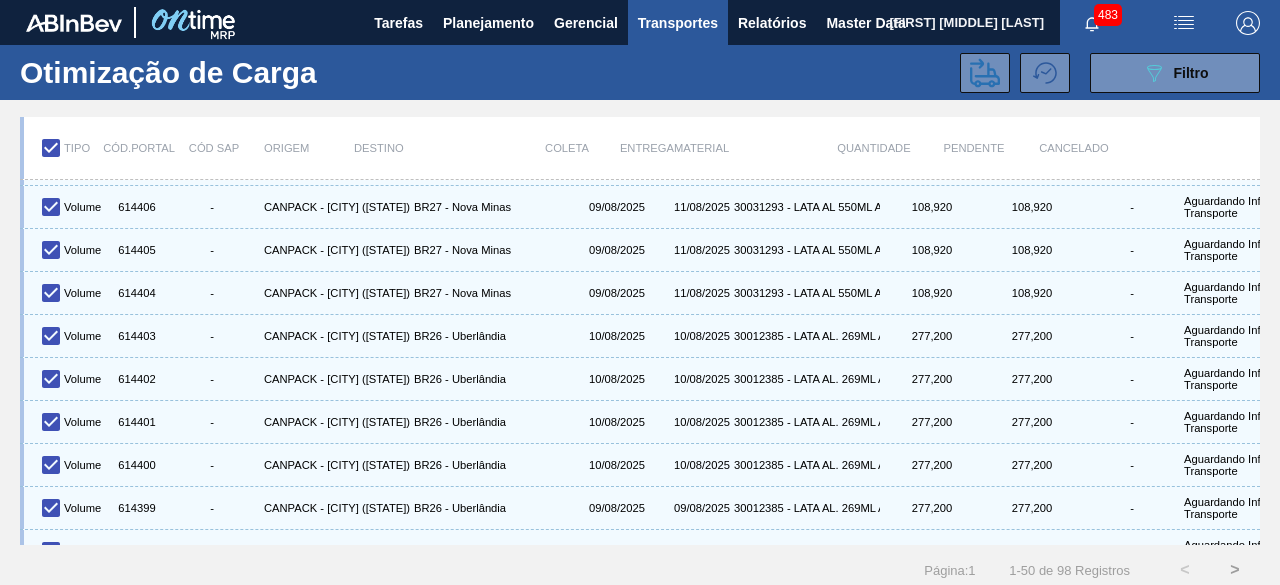scroll, scrollTop: 1782, scrollLeft: 0, axis: vertical 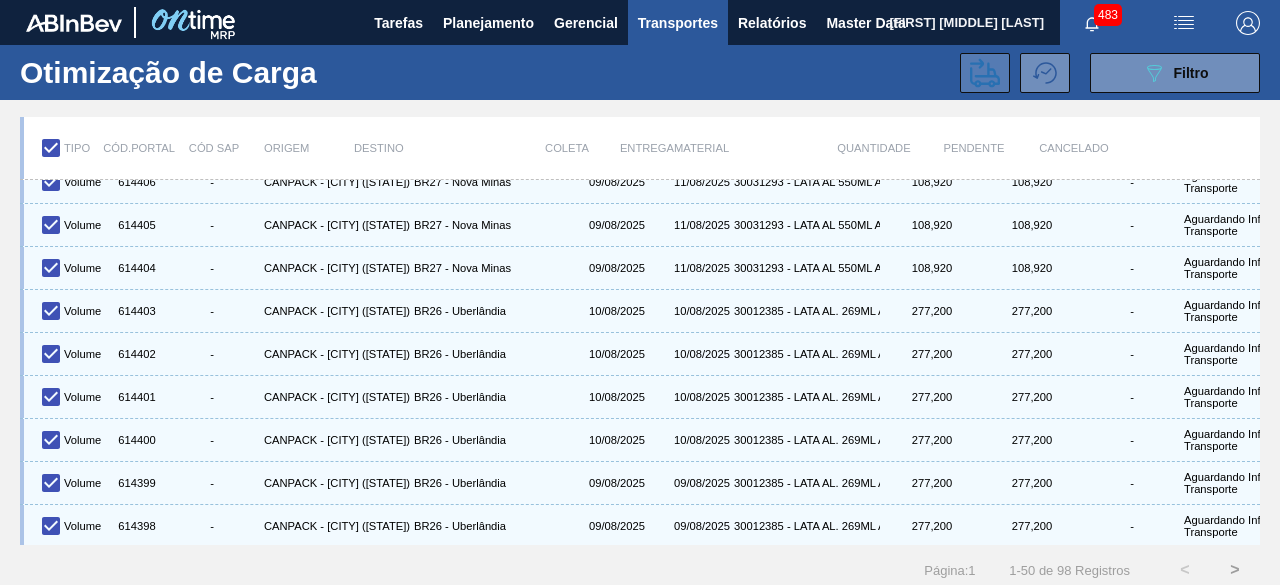 click 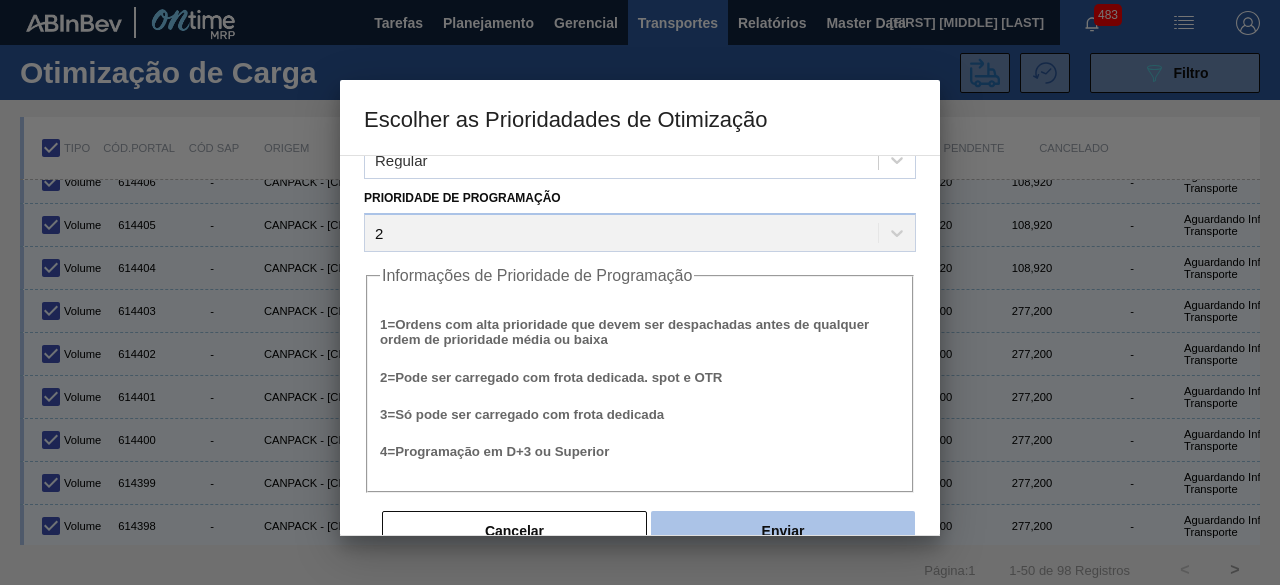 scroll, scrollTop: 76, scrollLeft: 0, axis: vertical 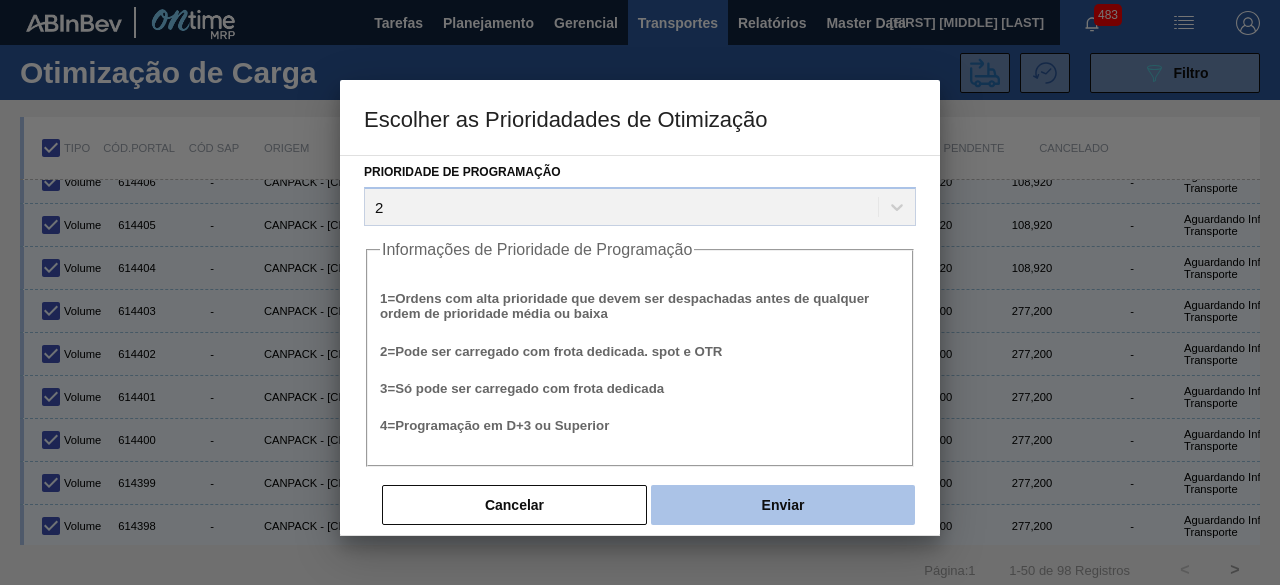 click on "Enviar" at bounding box center [783, 505] 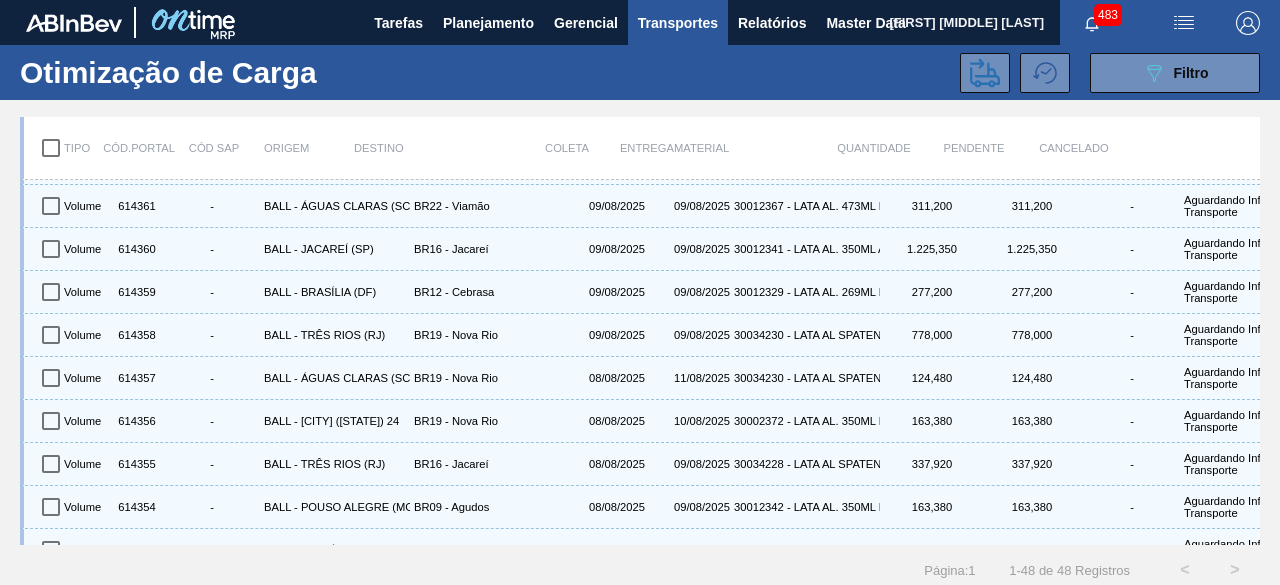 scroll, scrollTop: 1697, scrollLeft: 0, axis: vertical 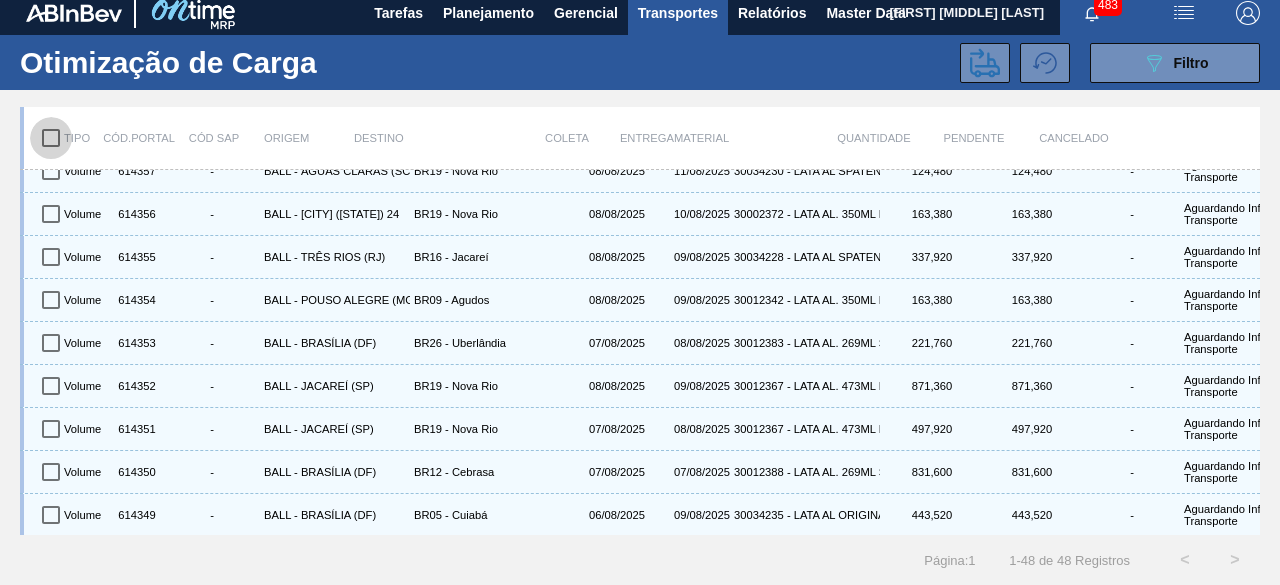 click at bounding box center [51, 138] 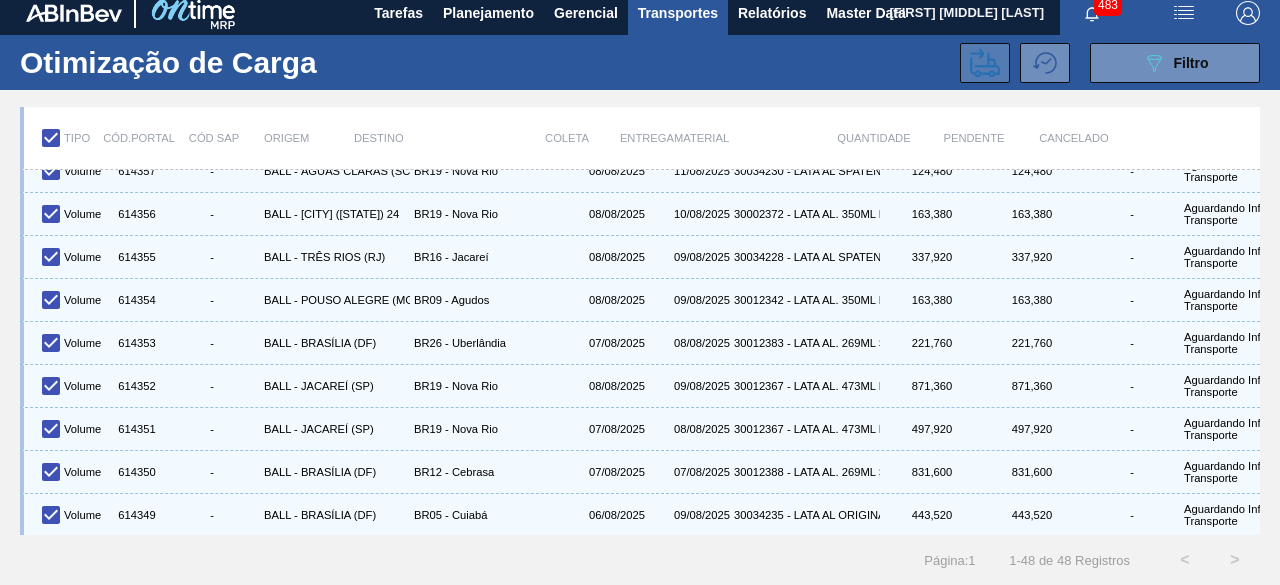 click 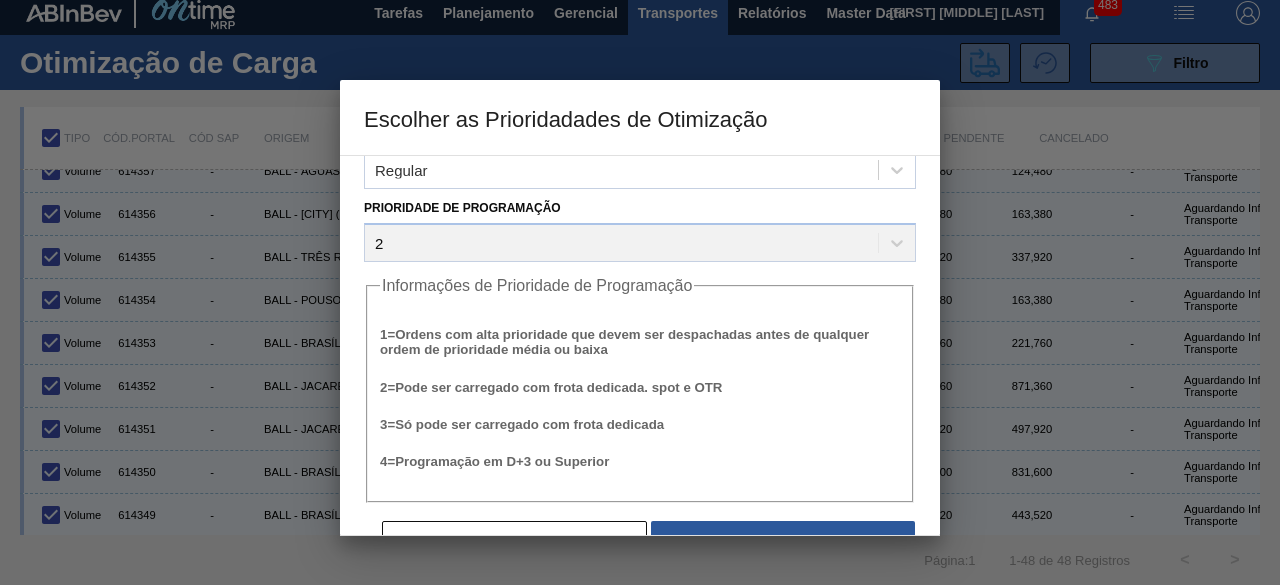 scroll, scrollTop: 76, scrollLeft: 0, axis: vertical 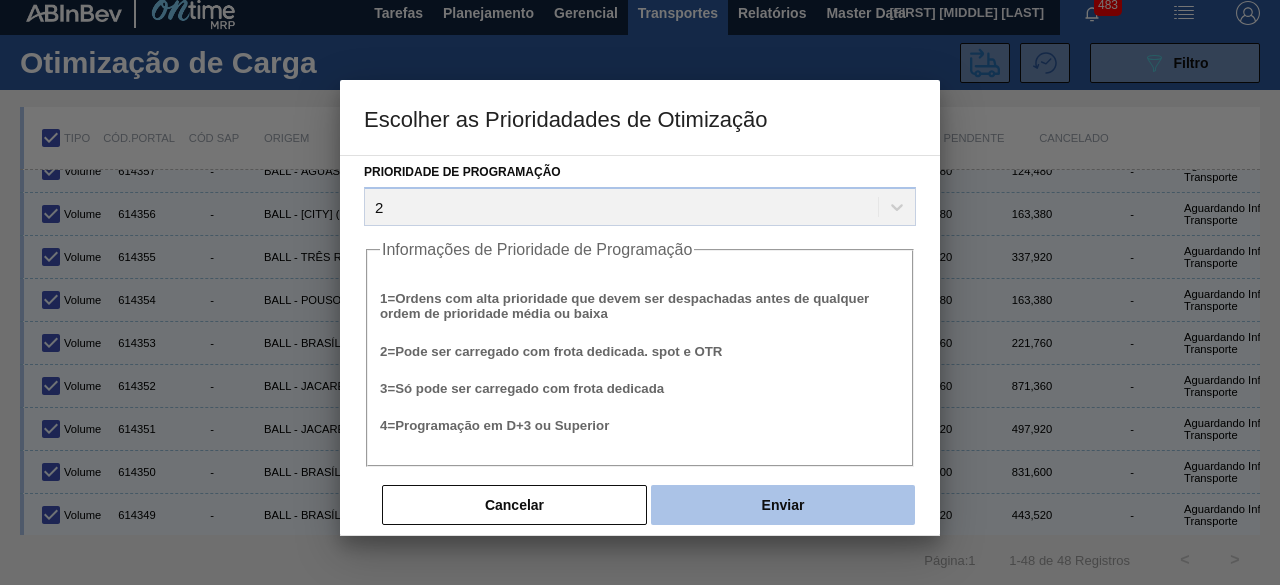 click on "Enviar" at bounding box center [783, 505] 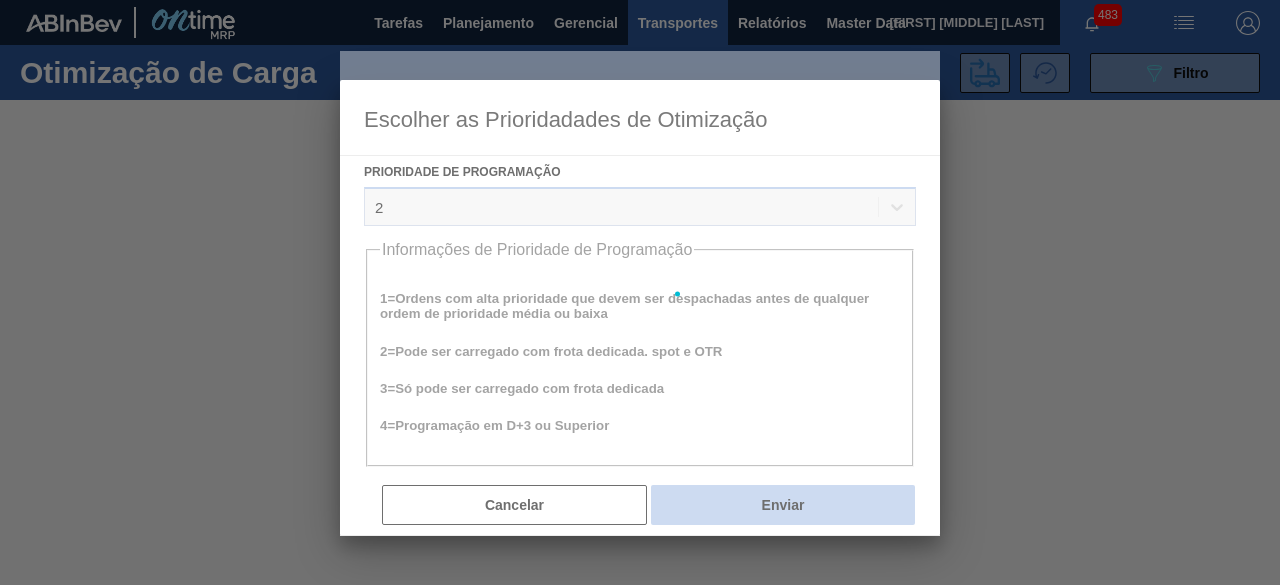 scroll, scrollTop: 0, scrollLeft: 0, axis: both 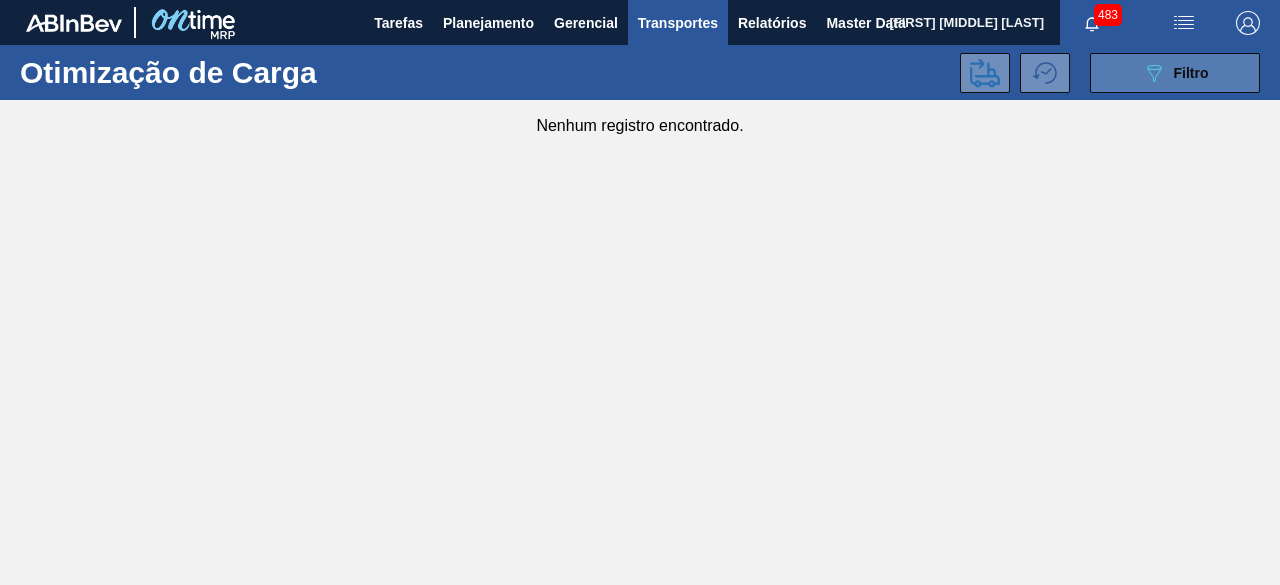 click on "089F7B8B-B2A5-4AFE-B5C0-19BA573D28AC Filtro" at bounding box center [1175, 73] 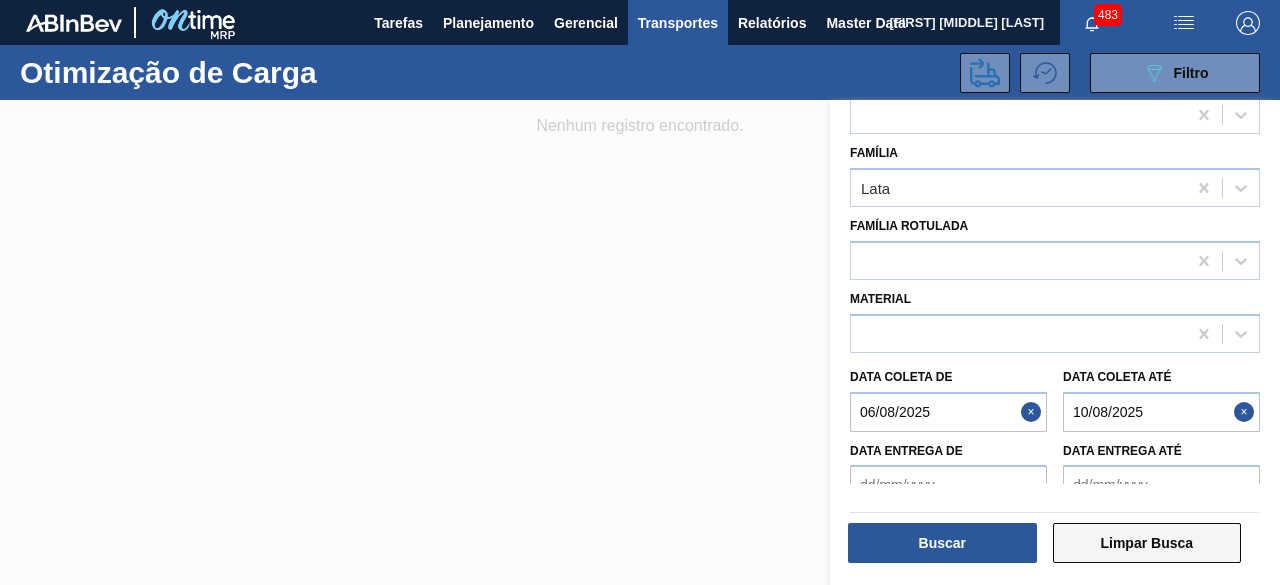click on "Limpar Busca" at bounding box center [1147, 543] 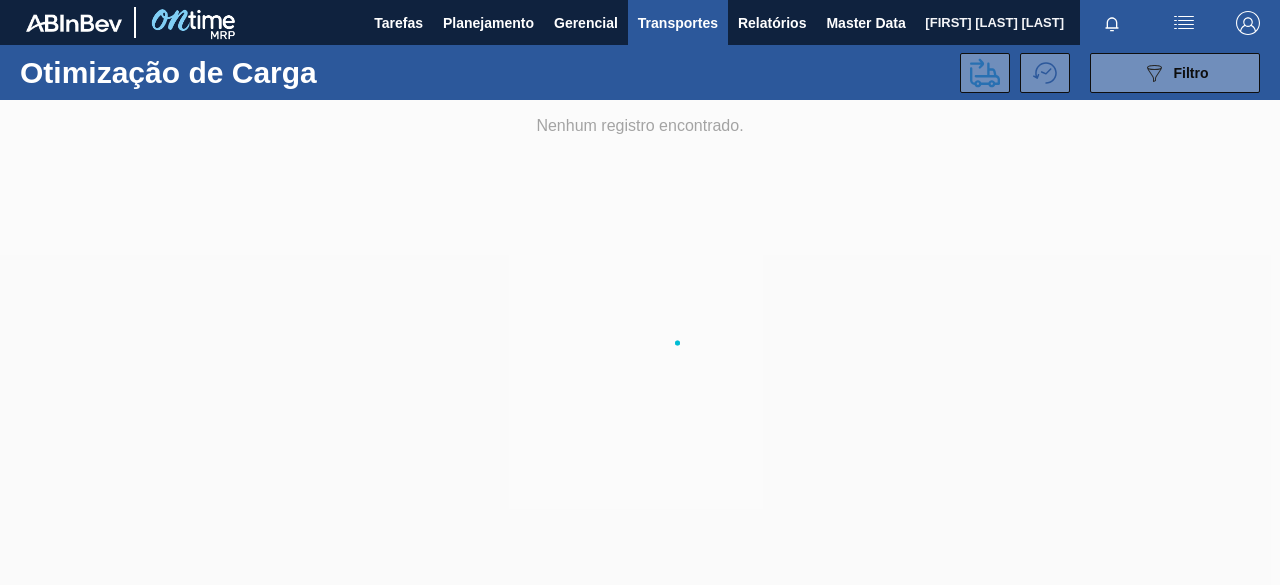 scroll, scrollTop: 0, scrollLeft: 0, axis: both 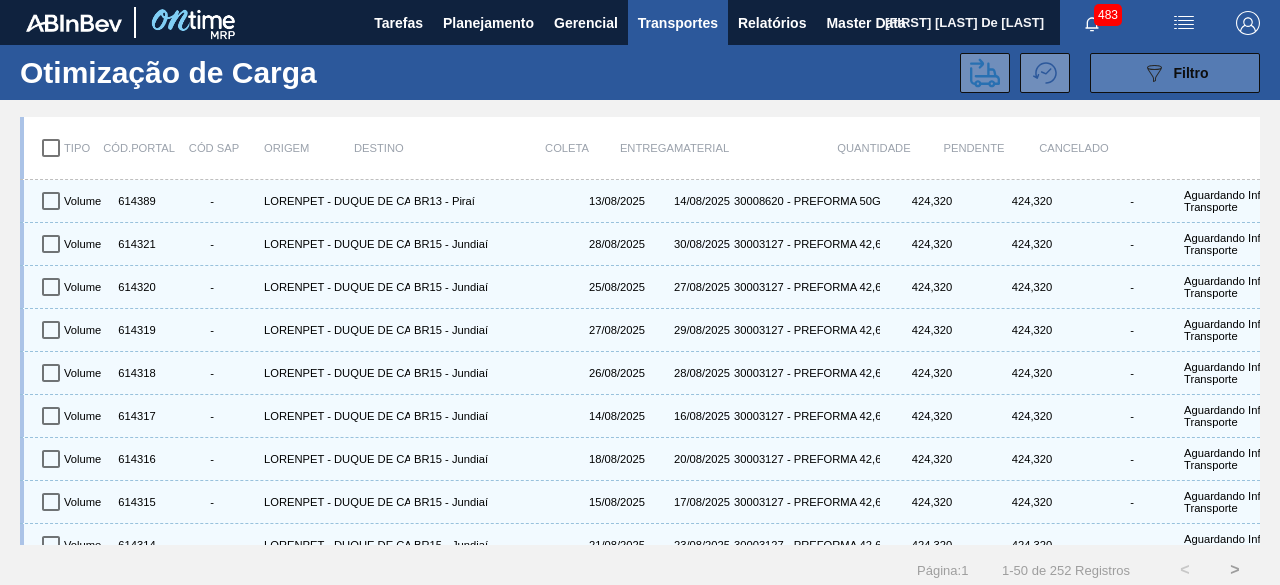 click on "089F7B8B-B2A5-4AFE-B5C0-19BA573D28AC Filtro" at bounding box center [1175, 73] 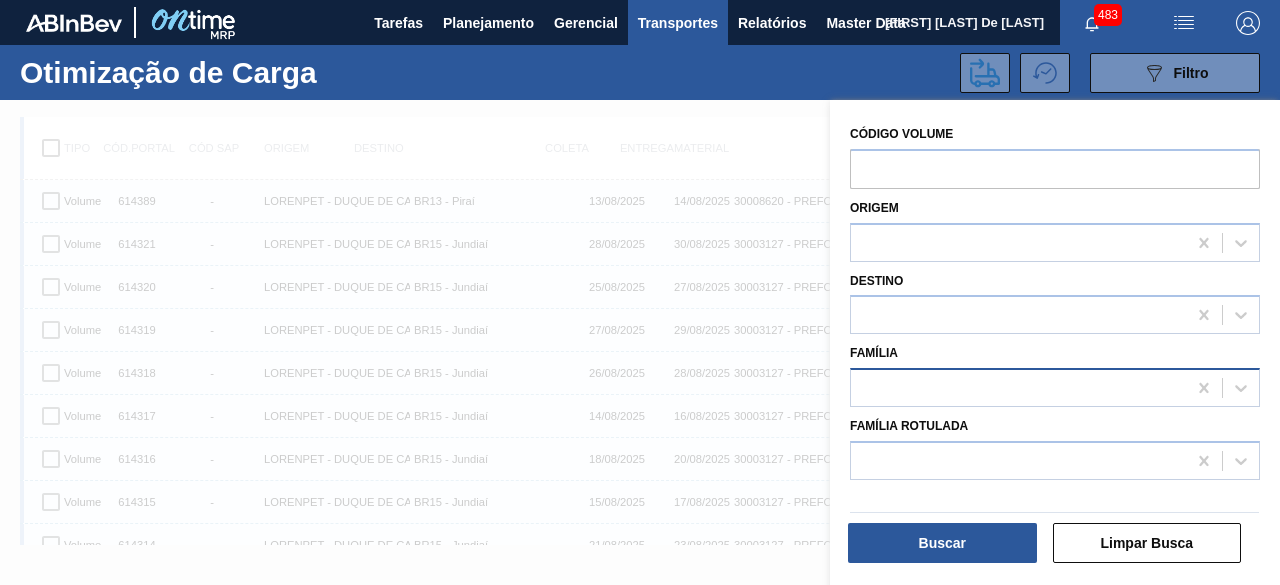 click at bounding box center [1018, 388] 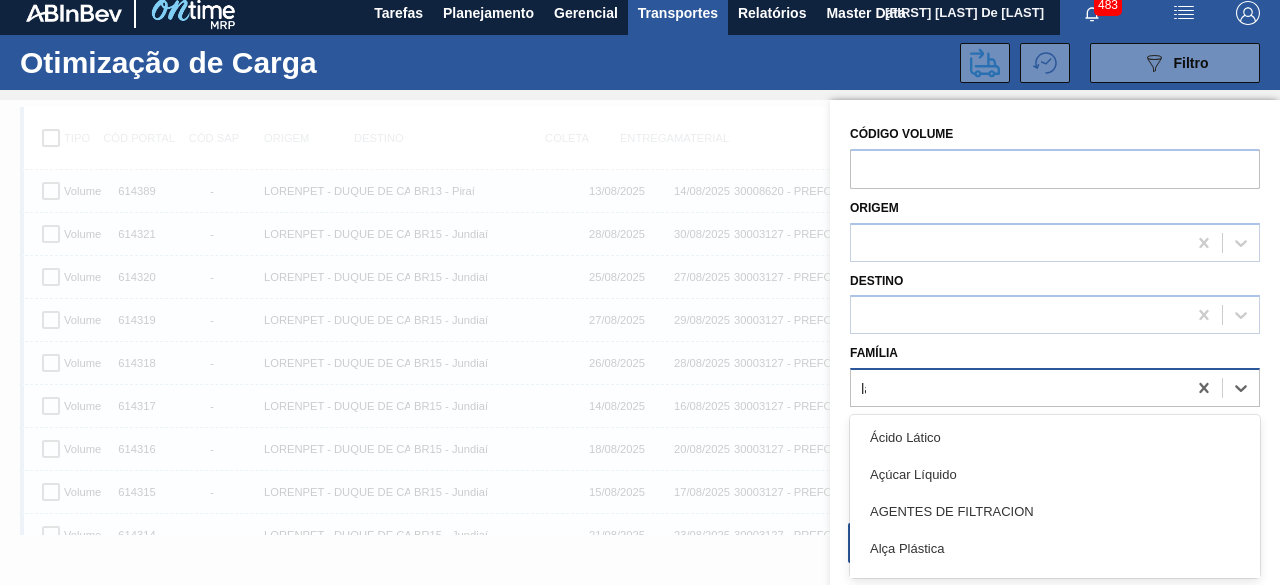 type on "lata" 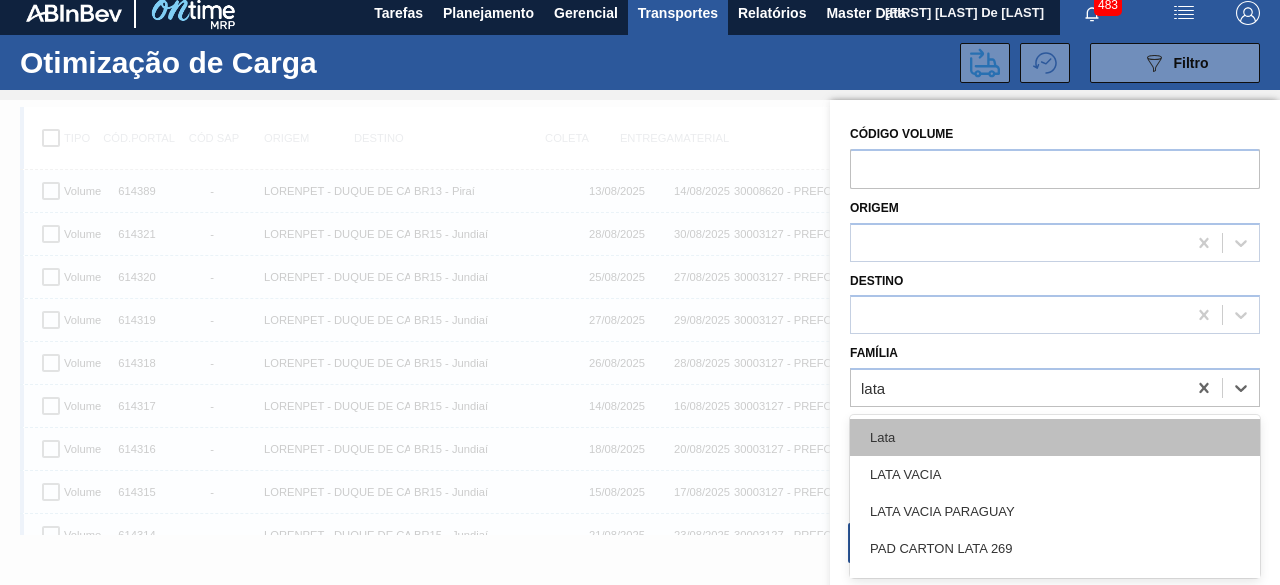 click on "Lata" at bounding box center (1055, 437) 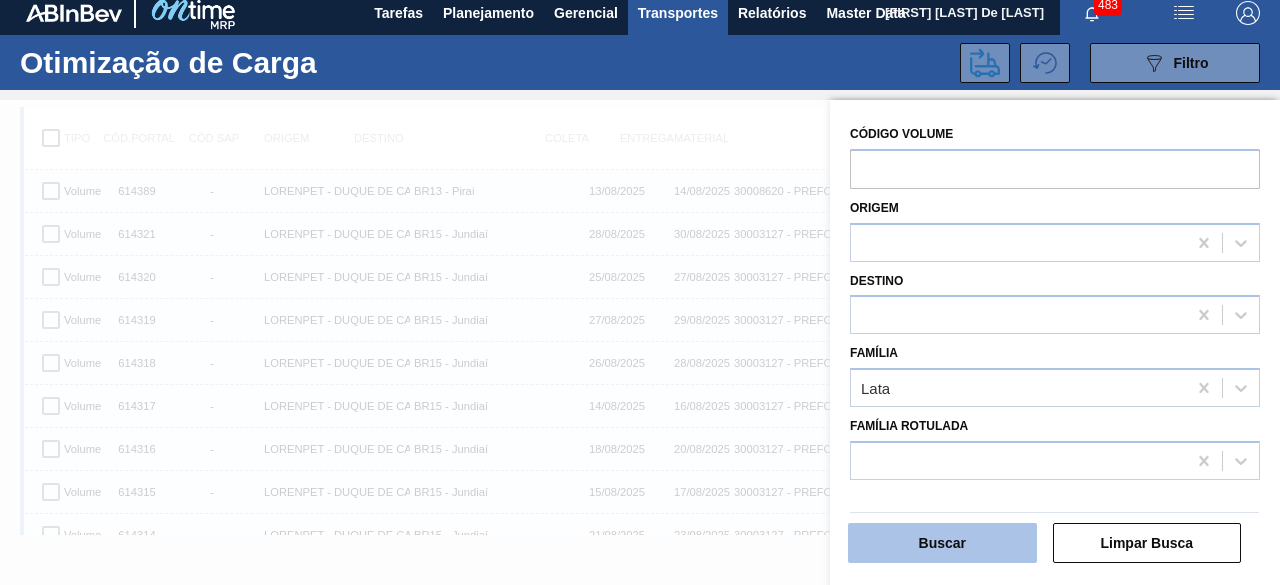 click on "Buscar" at bounding box center [942, 543] 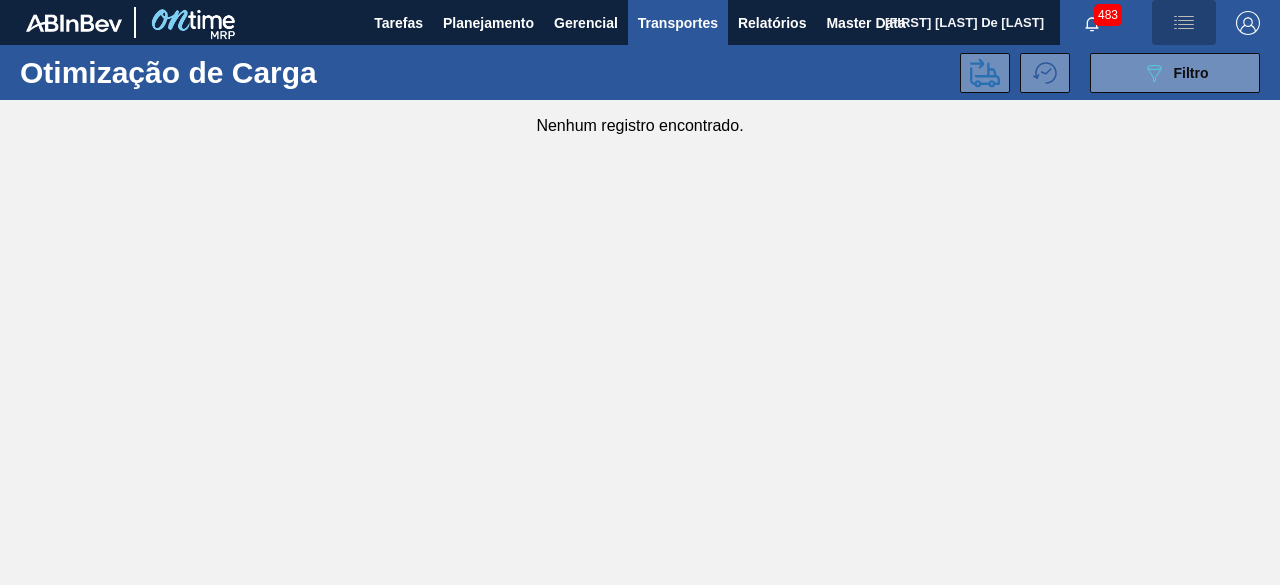 click at bounding box center (1184, 23) 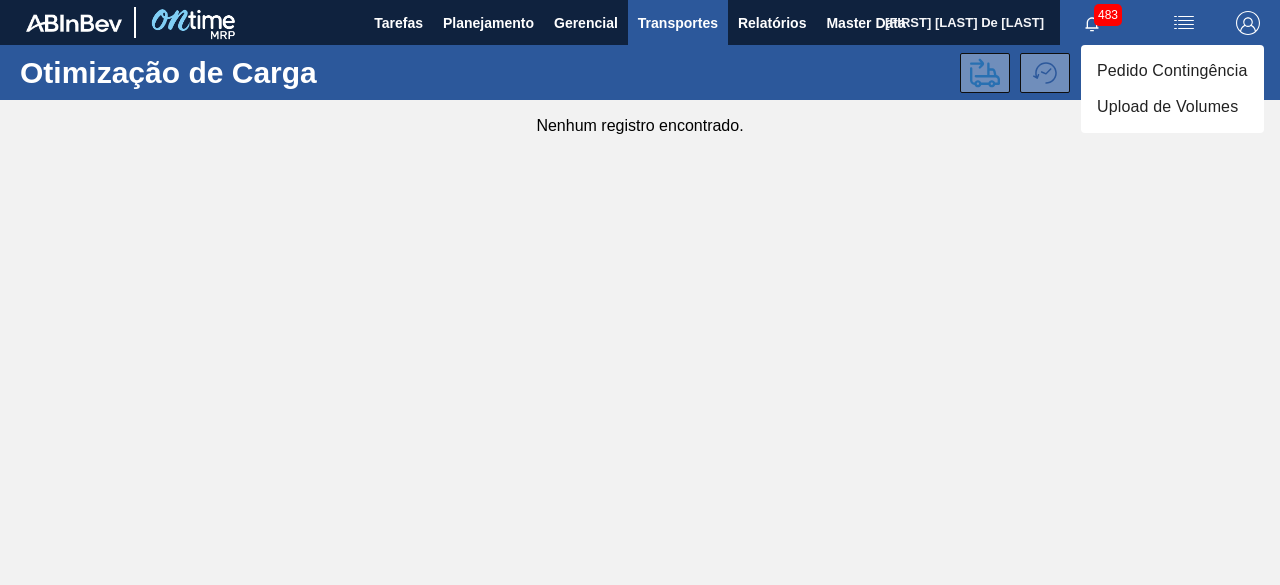 click on "Upload de Volumes" at bounding box center (1172, 107) 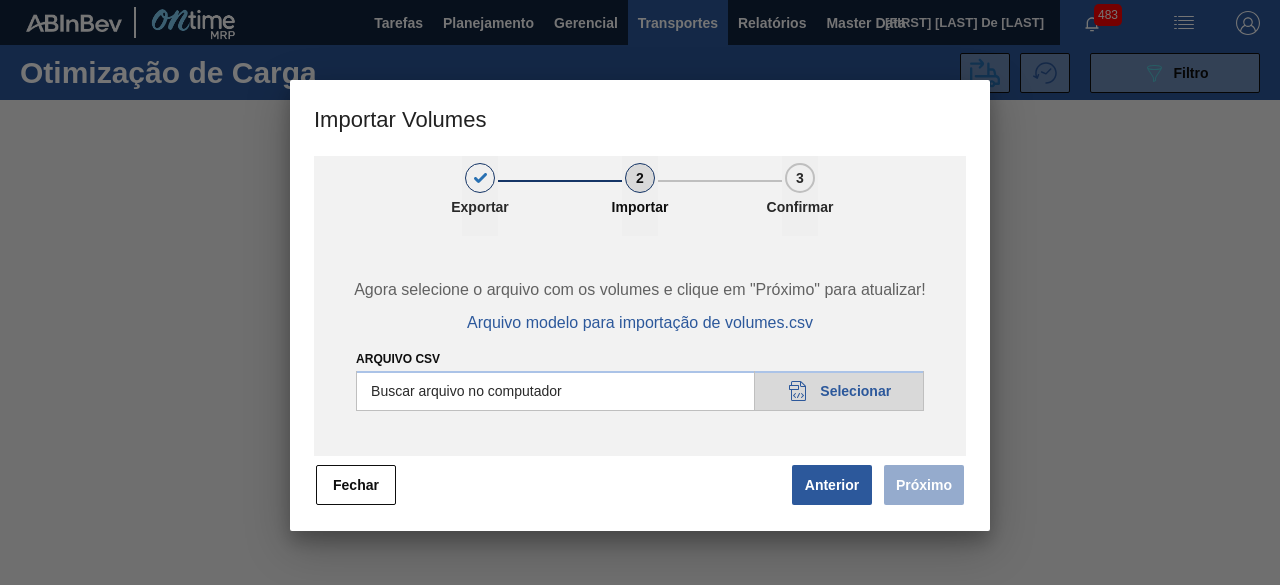 click on "Arquivo csv" at bounding box center [640, 391] 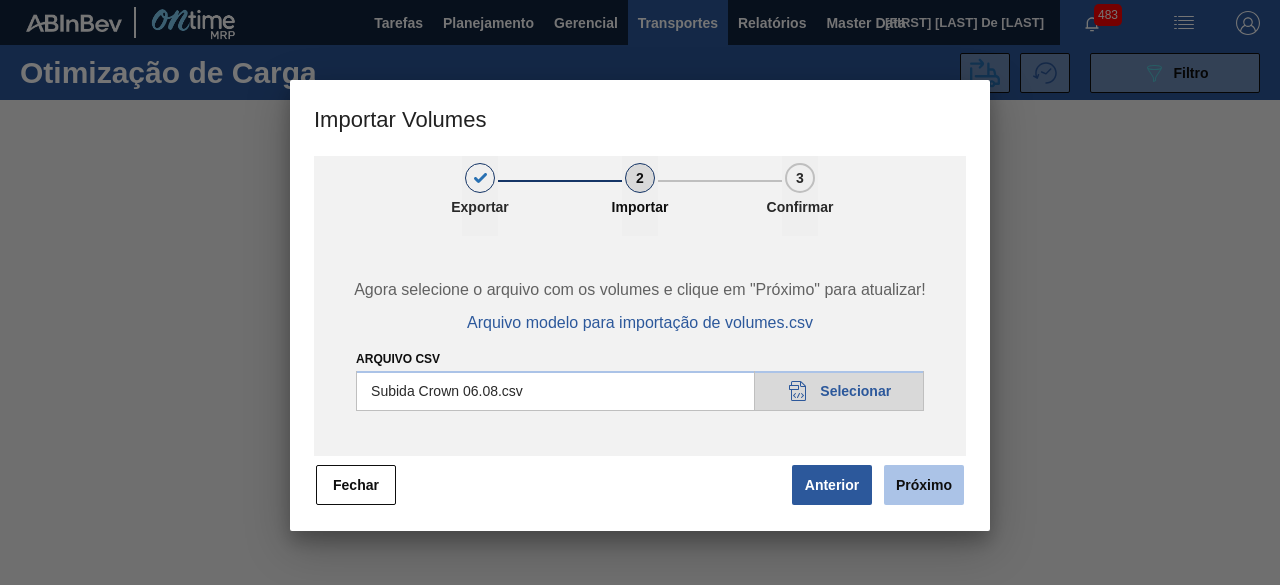 click on "Próximo" at bounding box center [924, 485] 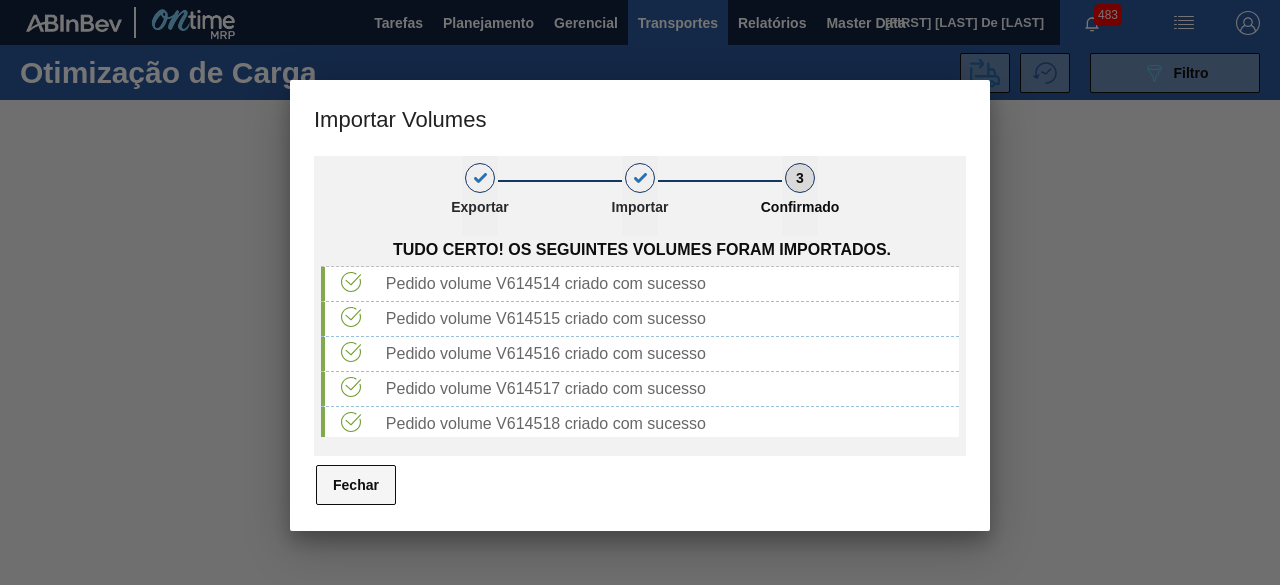 click on "Fechar" at bounding box center [356, 485] 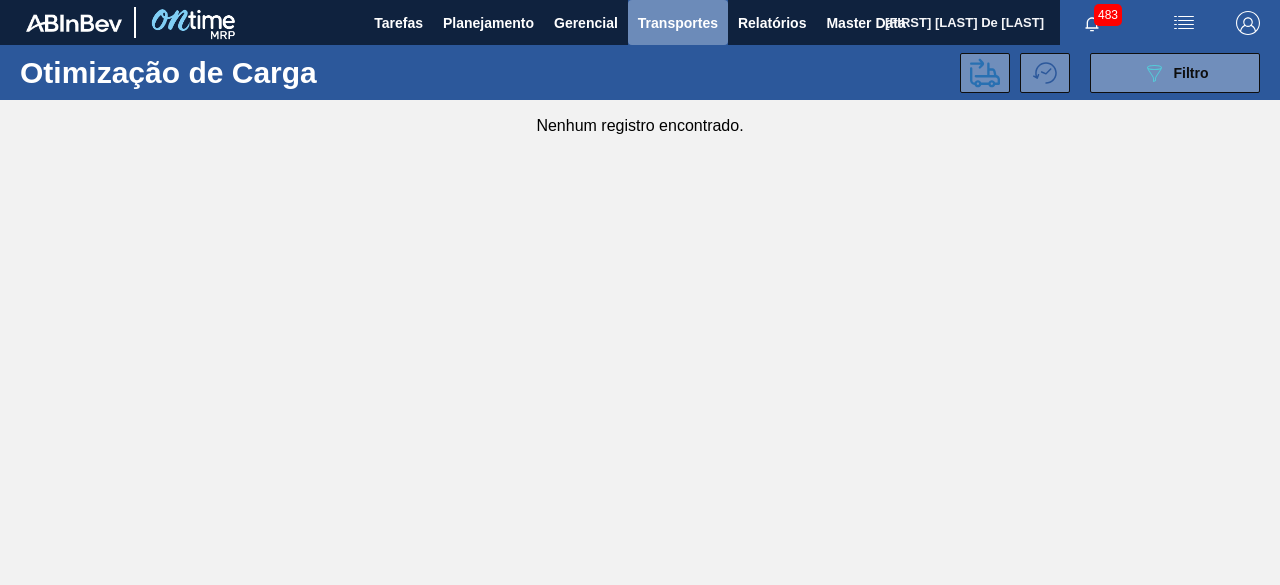 click on "Transportes" at bounding box center [678, 23] 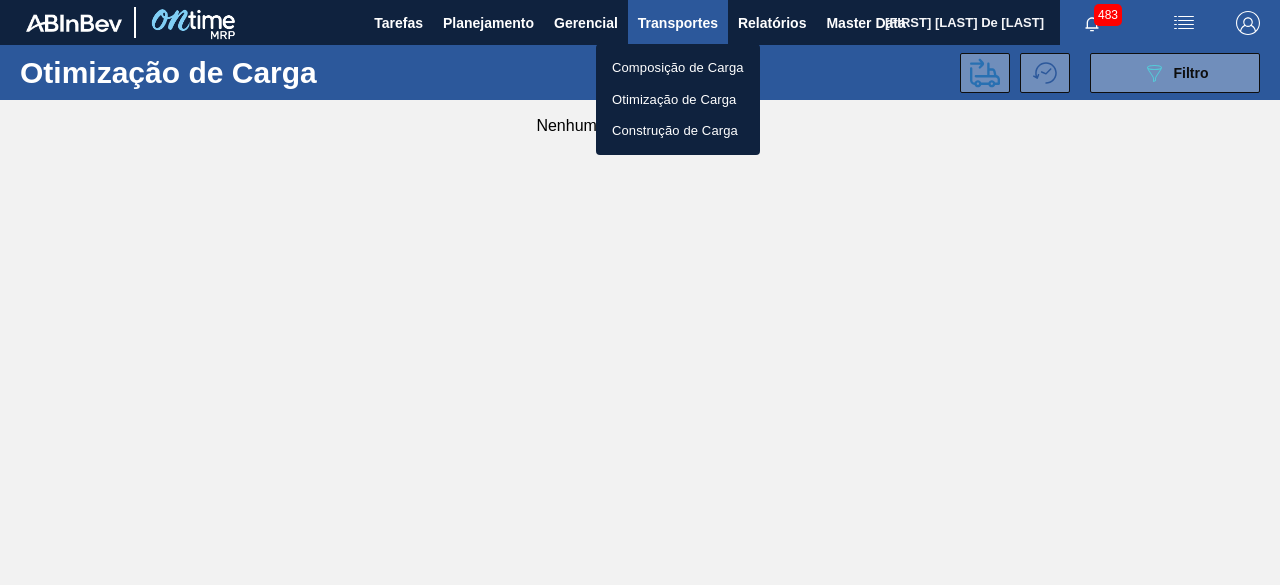 click on "Otimização de Carga" at bounding box center (678, 100) 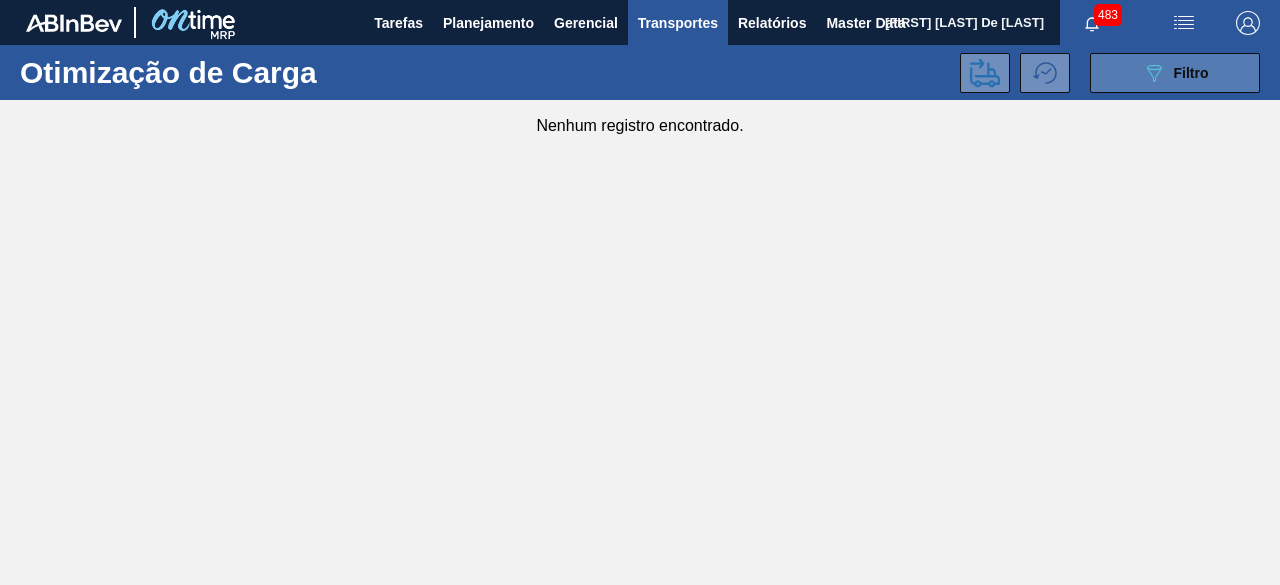 click on "089F7B8B-B2A5-4AFE-B5C0-19BA573D28AC" 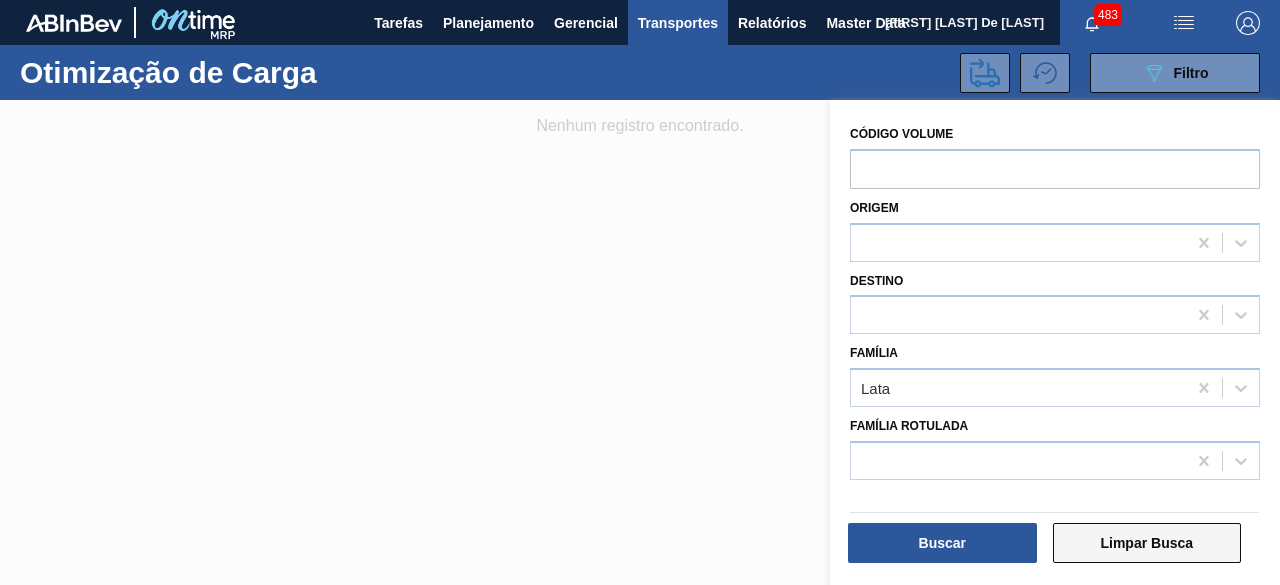 click on "Limpar Busca" at bounding box center [1147, 543] 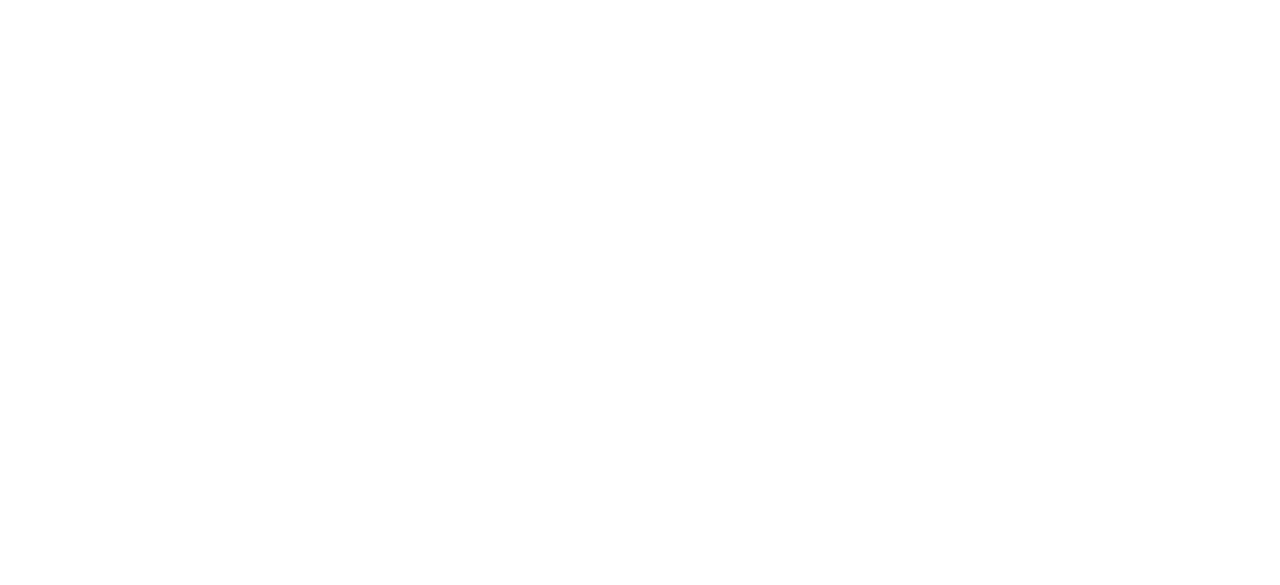 scroll, scrollTop: 0, scrollLeft: 0, axis: both 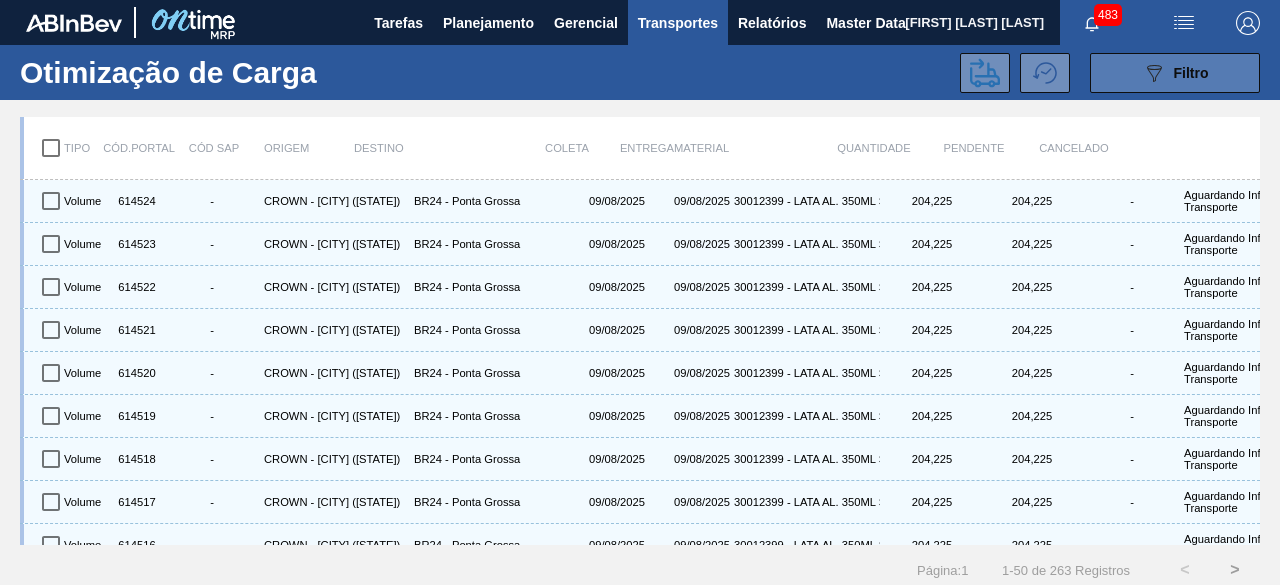 click on "089F7B8B-B2A5-4AFE-B5C0-19BA573D28AC Filtro" at bounding box center [1175, 73] 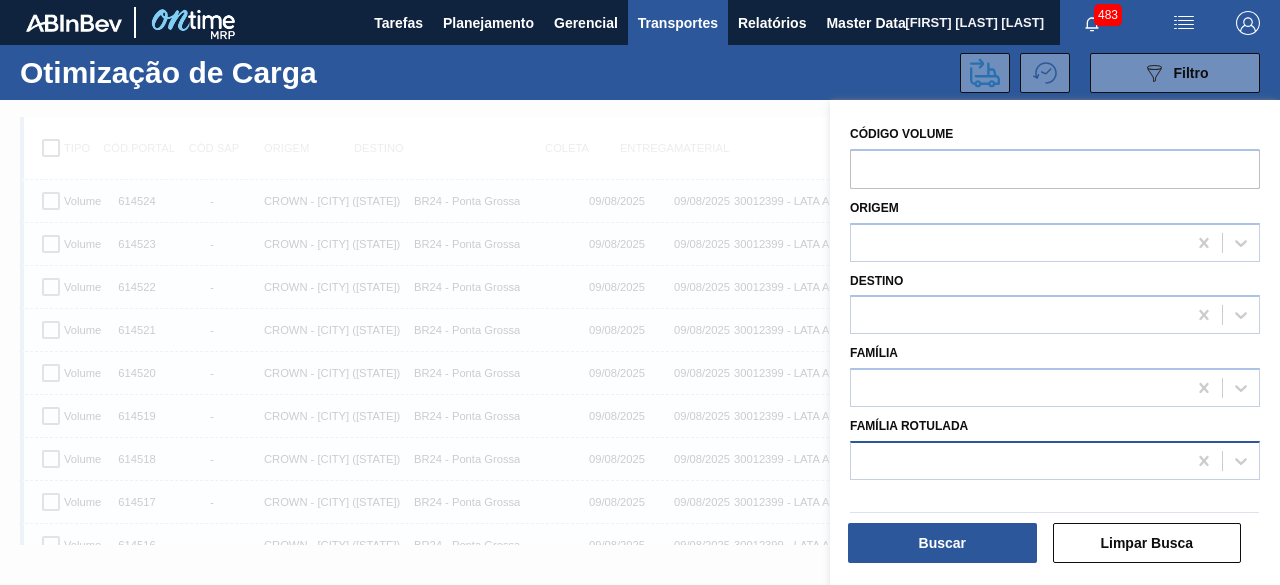 scroll, scrollTop: 25, scrollLeft: 0, axis: vertical 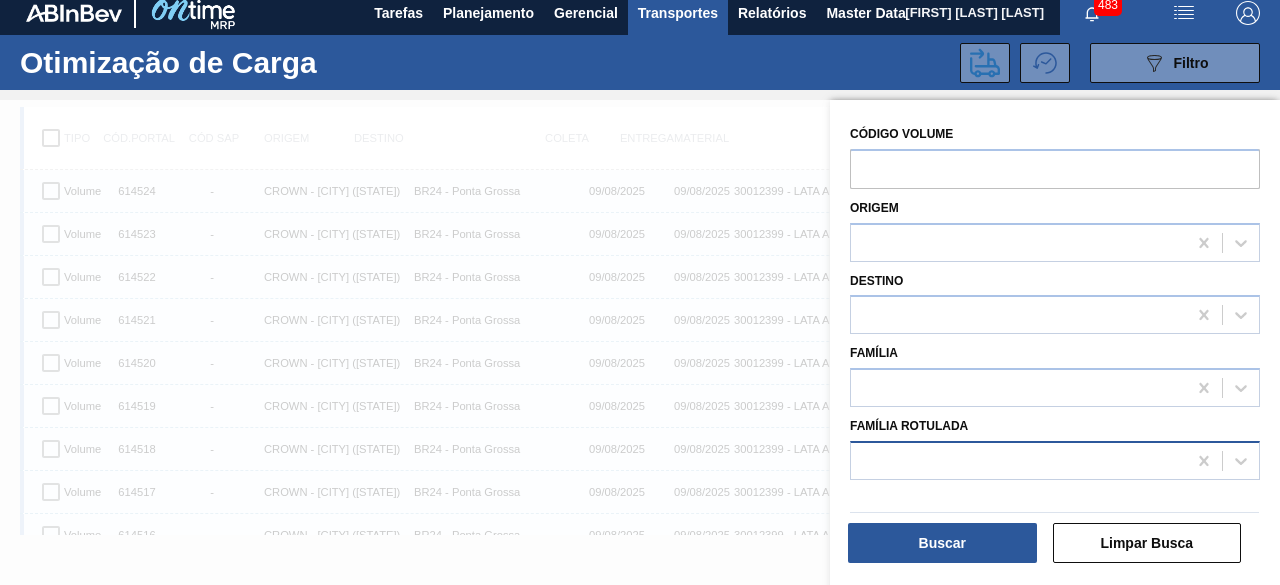 click at bounding box center (1018, 460) 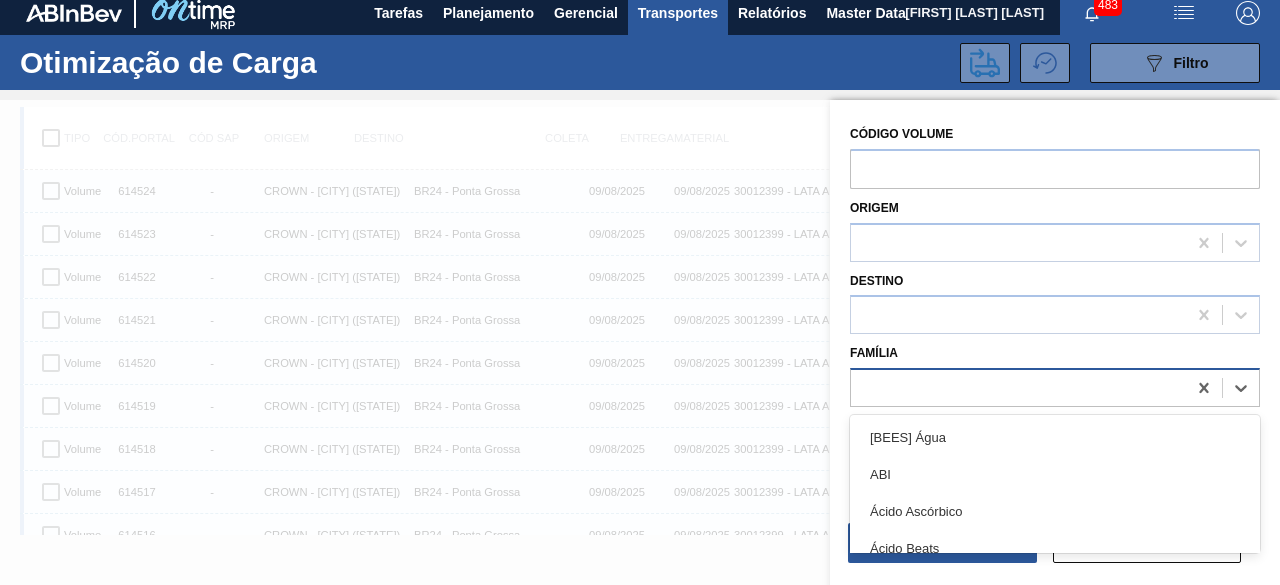click at bounding box center (1018, 388) 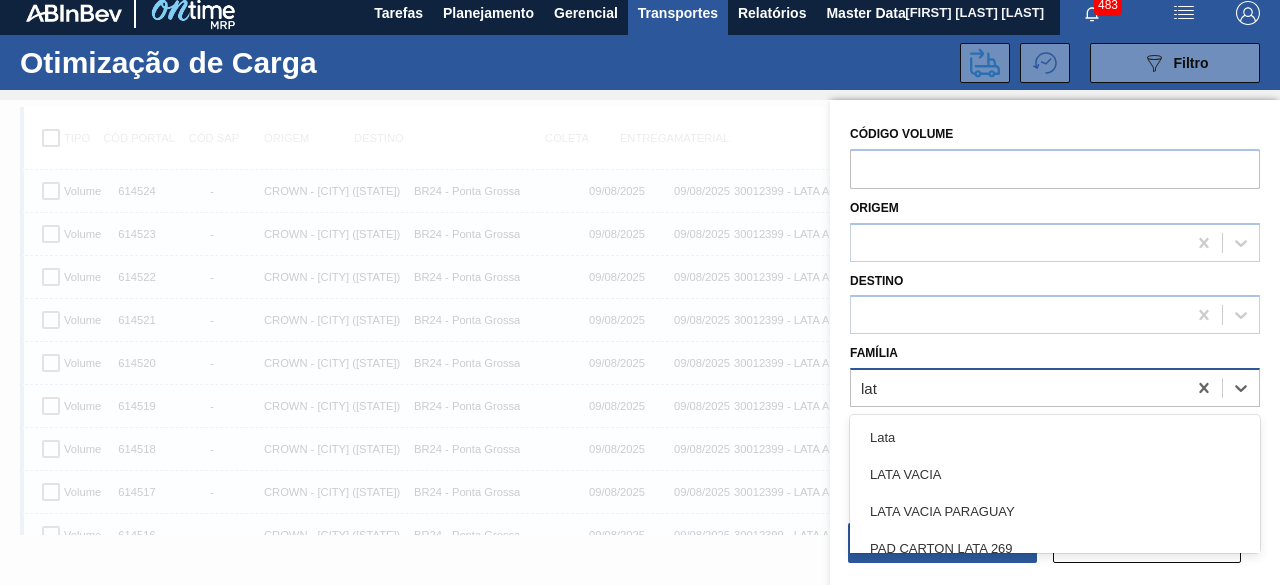 type on "lata" 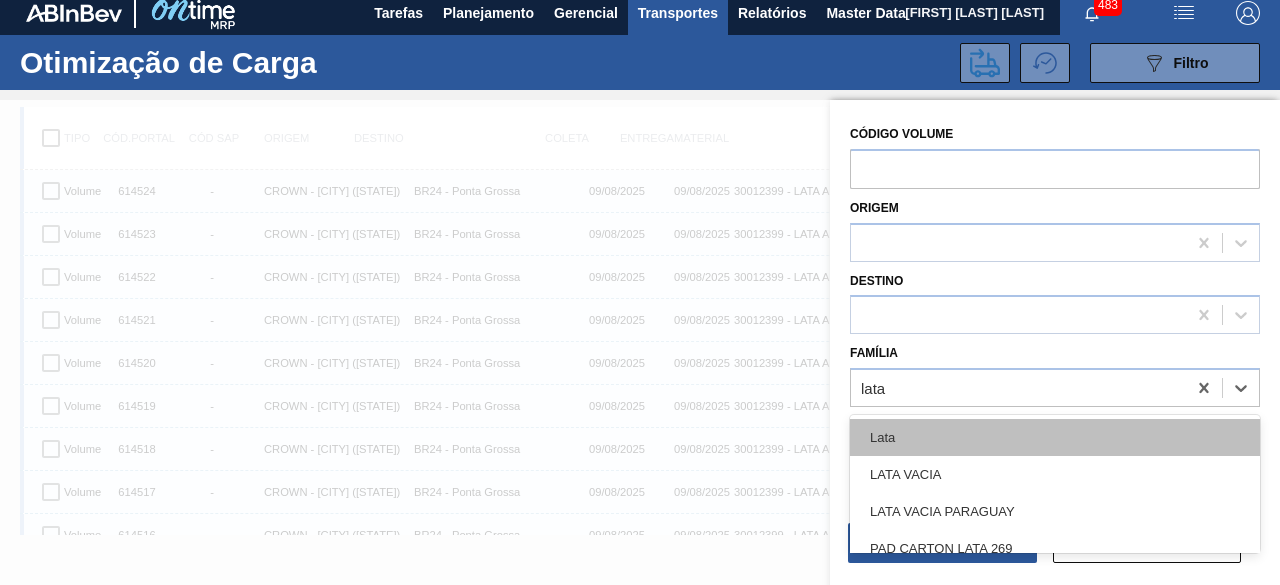 click on "Lata" at bounding box center [1055, 437] 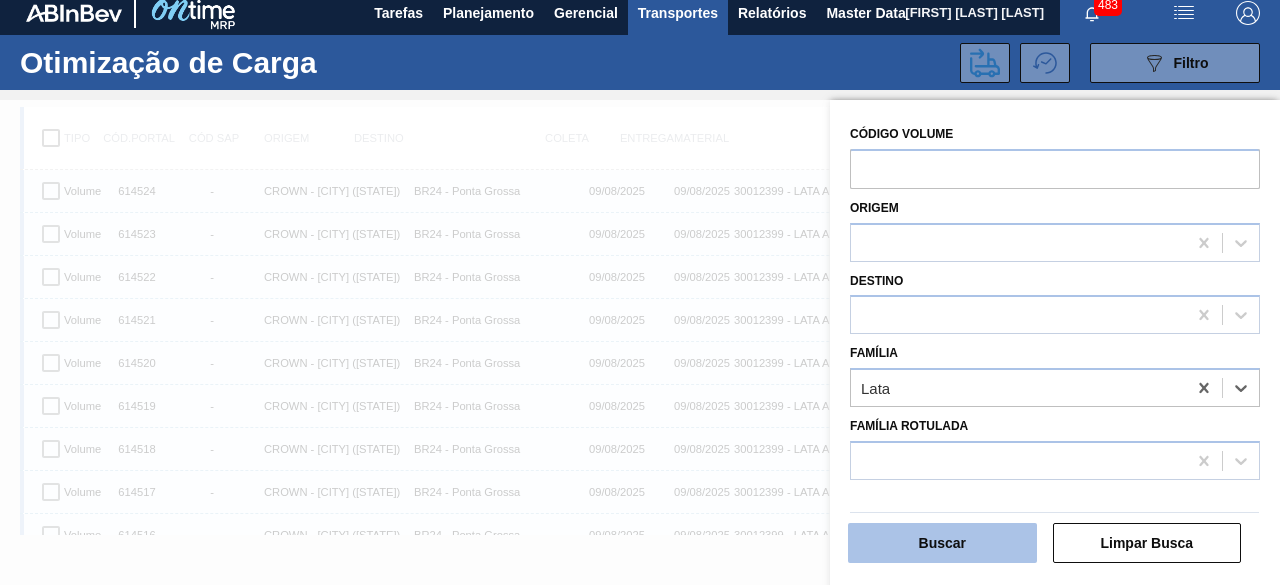click on "Buscar" at bounding box center (942, 543) 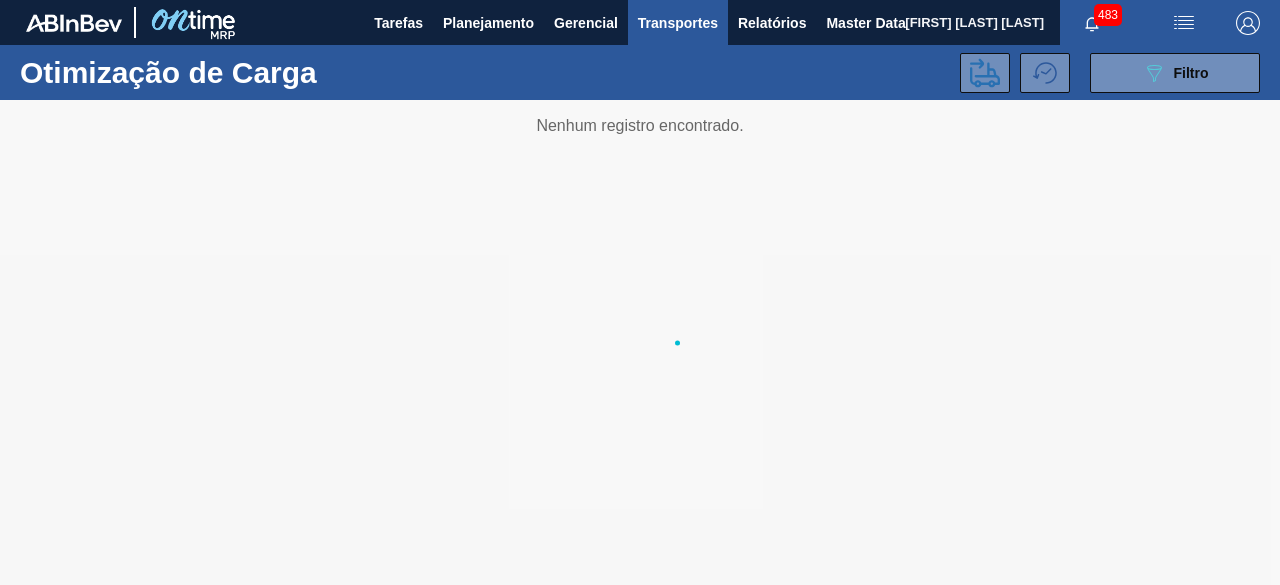 scroll, scrollTop: 0, scrollLeft: 0, axis: both 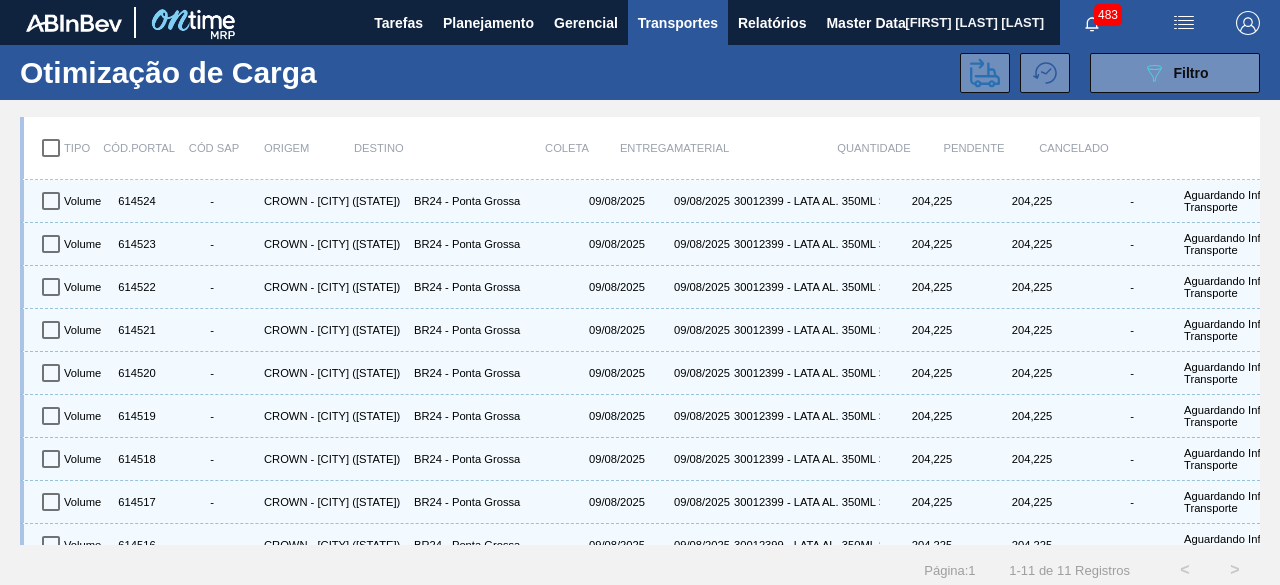 click at bounding box center [51, 148] 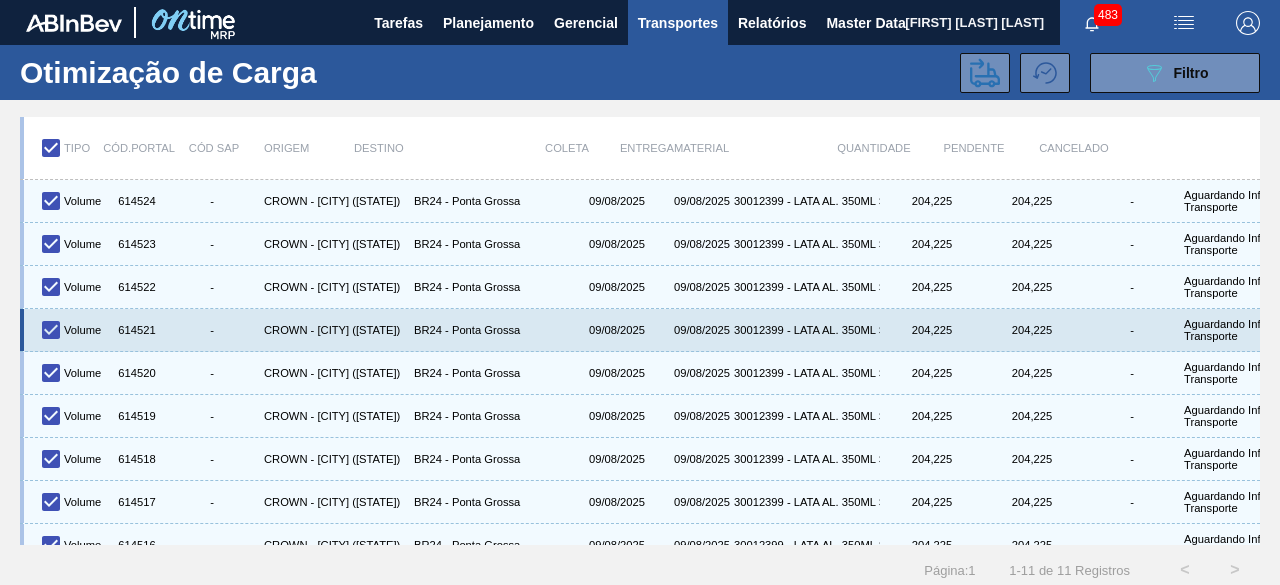 scroll, scrollTop: 118, scrollLeft: 0, axis: vertical 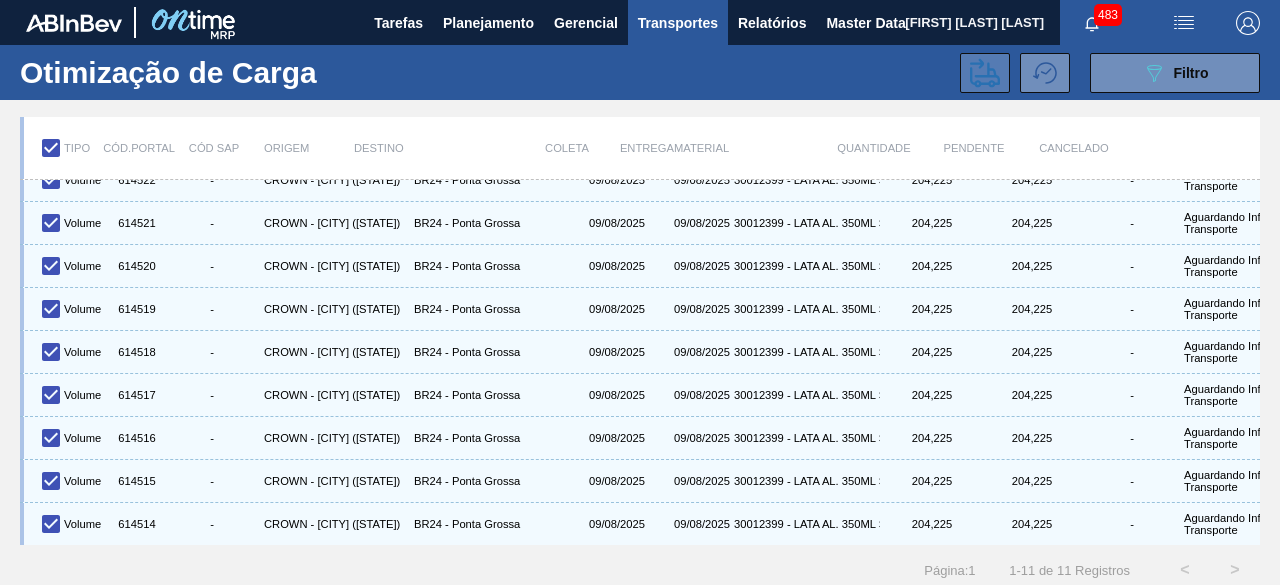 click 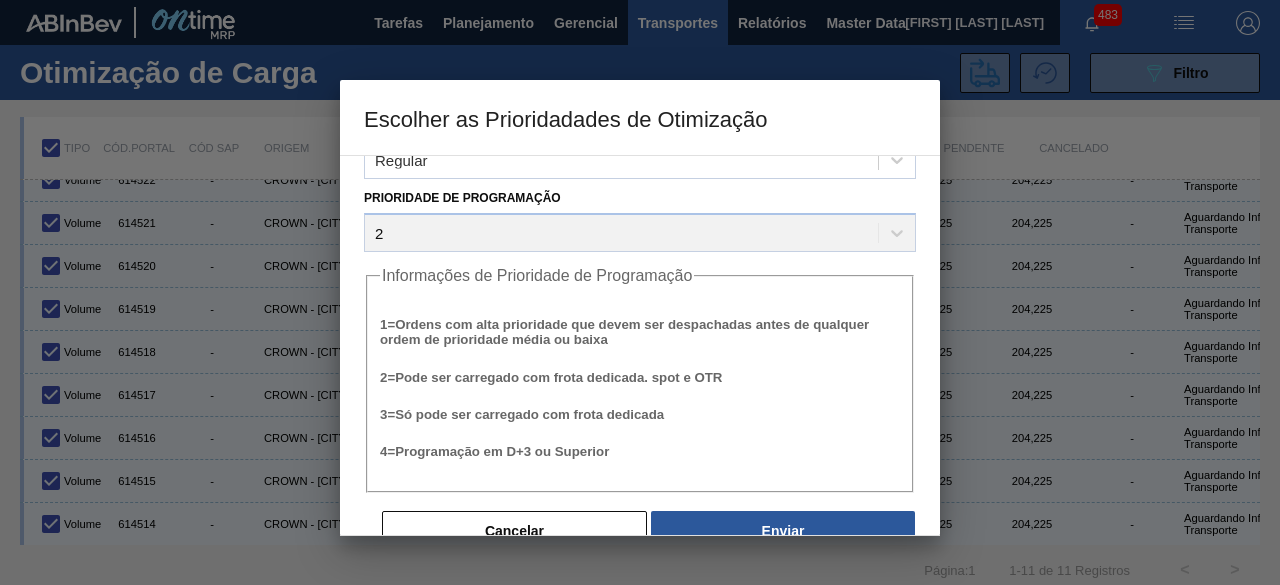 scroll, scrollTop: 76, scrollLeft: 0, axis: vertical 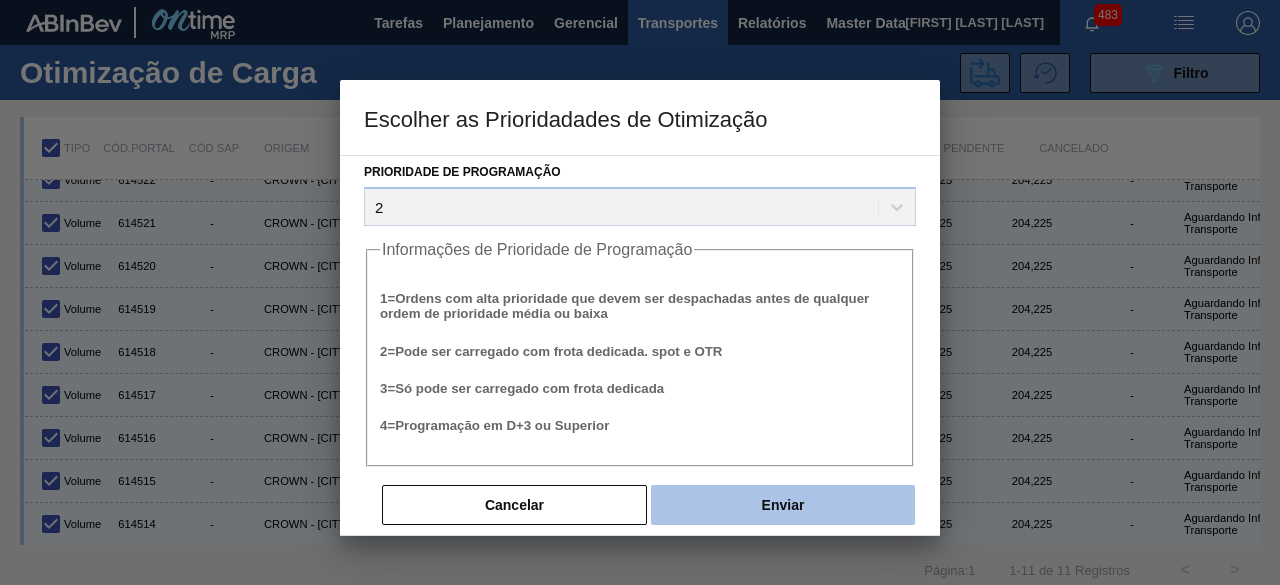 click on "Enviar" at bounding box center (783, 505) 